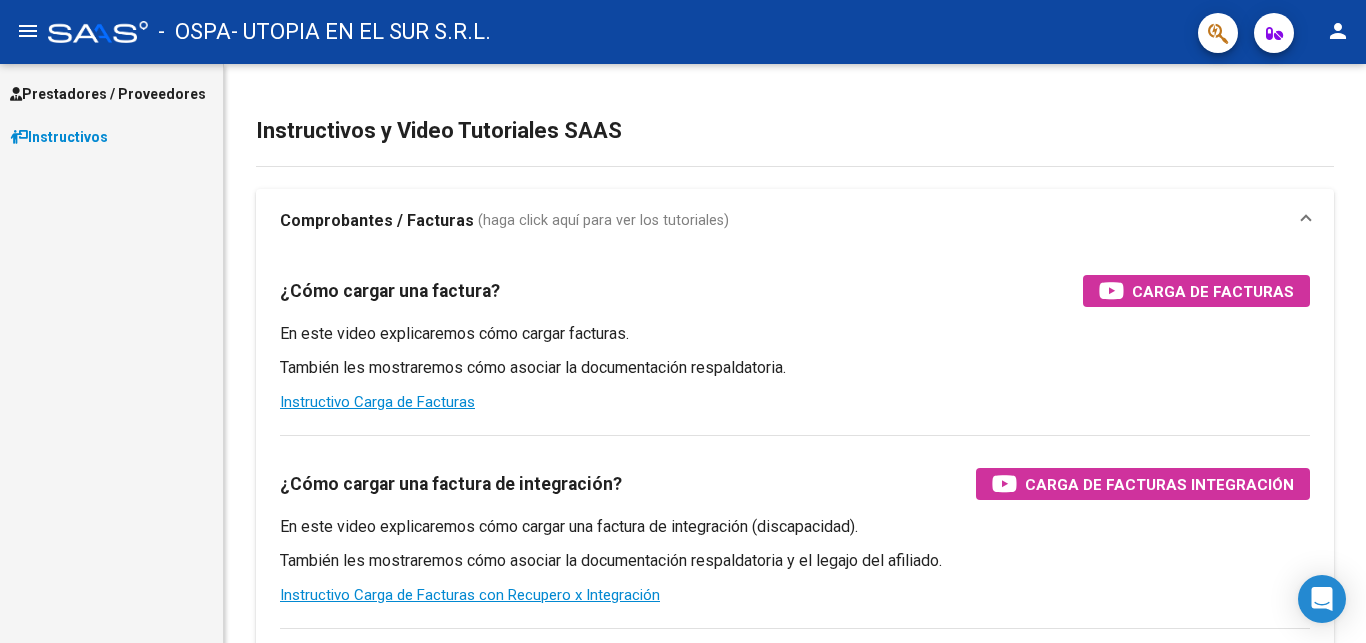 scroll, scrollTop: 0, scrollLeft: 0, axis: both 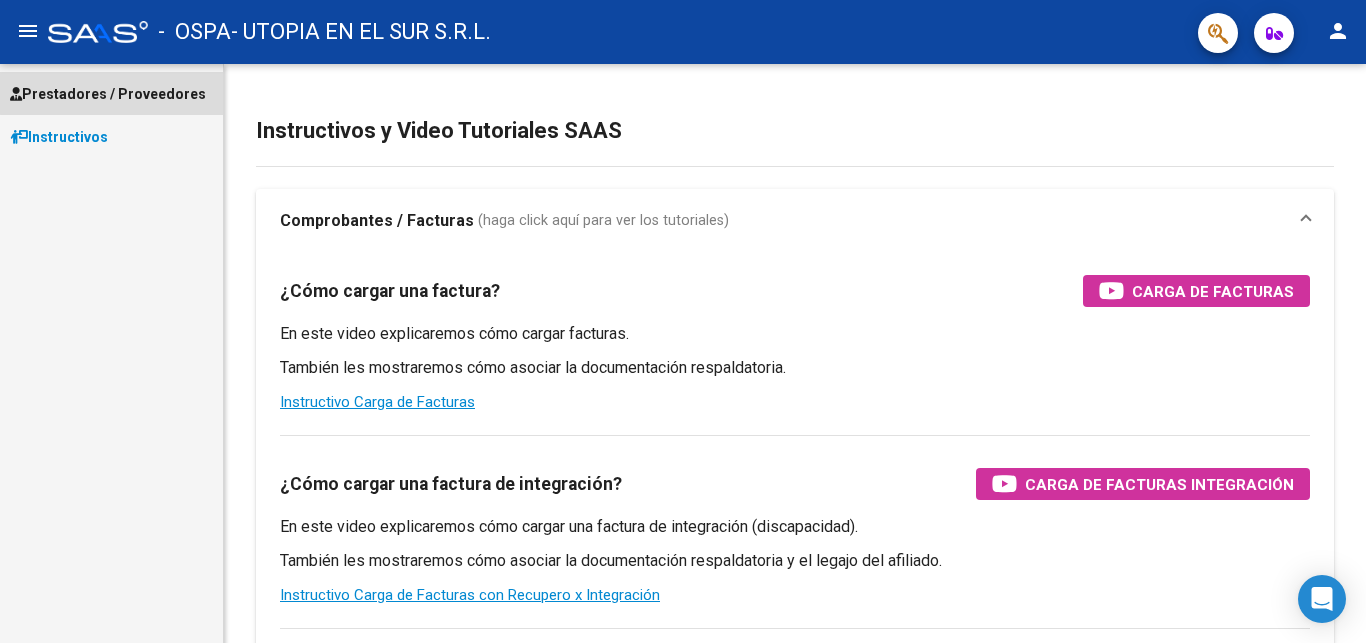 click on "Prestadores / Proveedores" at bounding box center (108, 94) 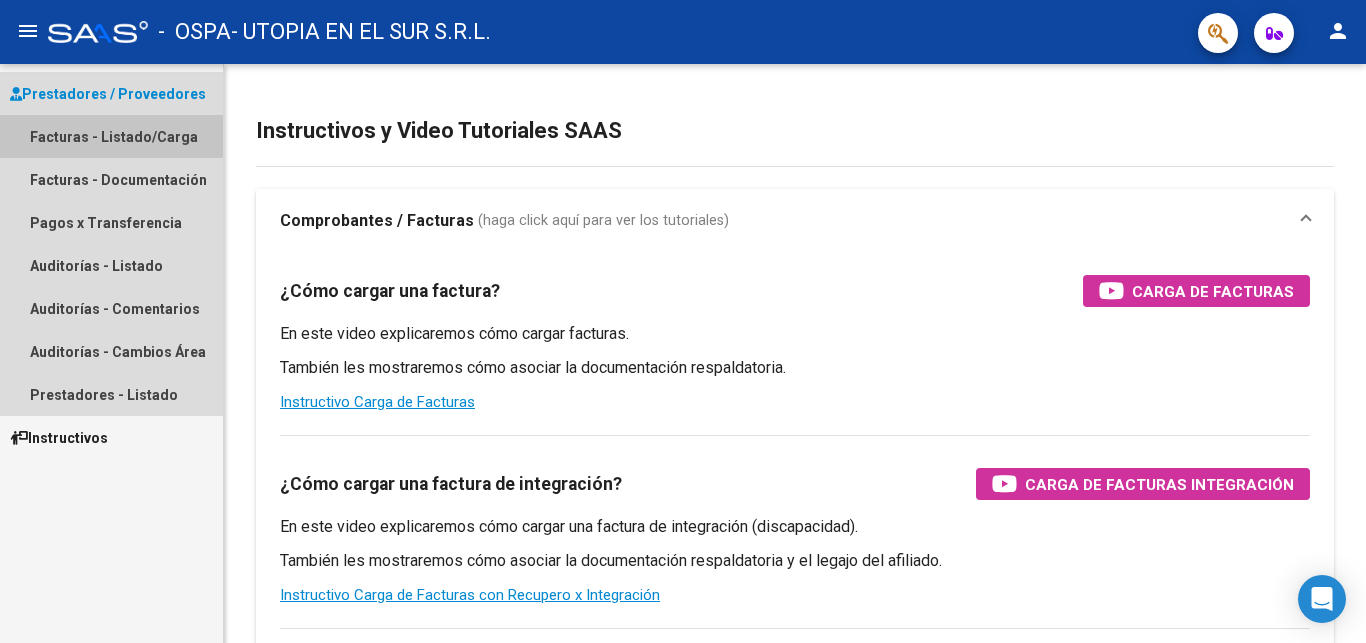 click on "Facturas - Listado/Carga" at bounding box center [111, 136] 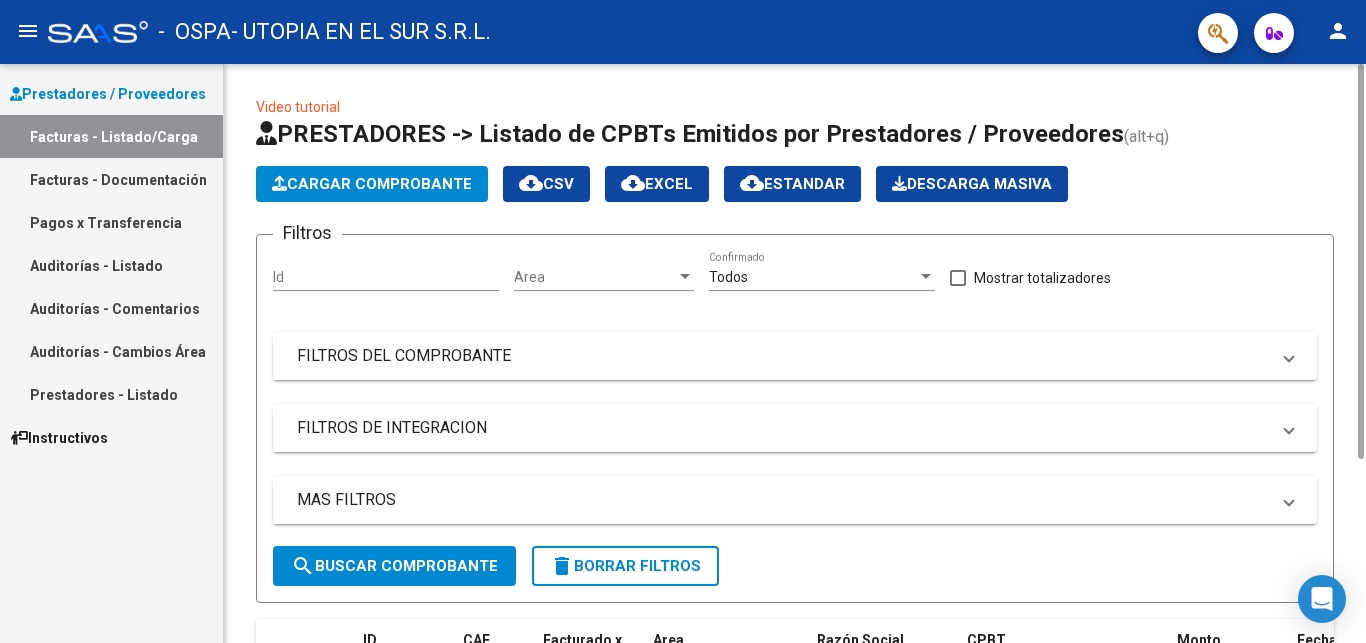 click on "FILTROS DEL COMPROBANTE" at bounding box center (791, 356) 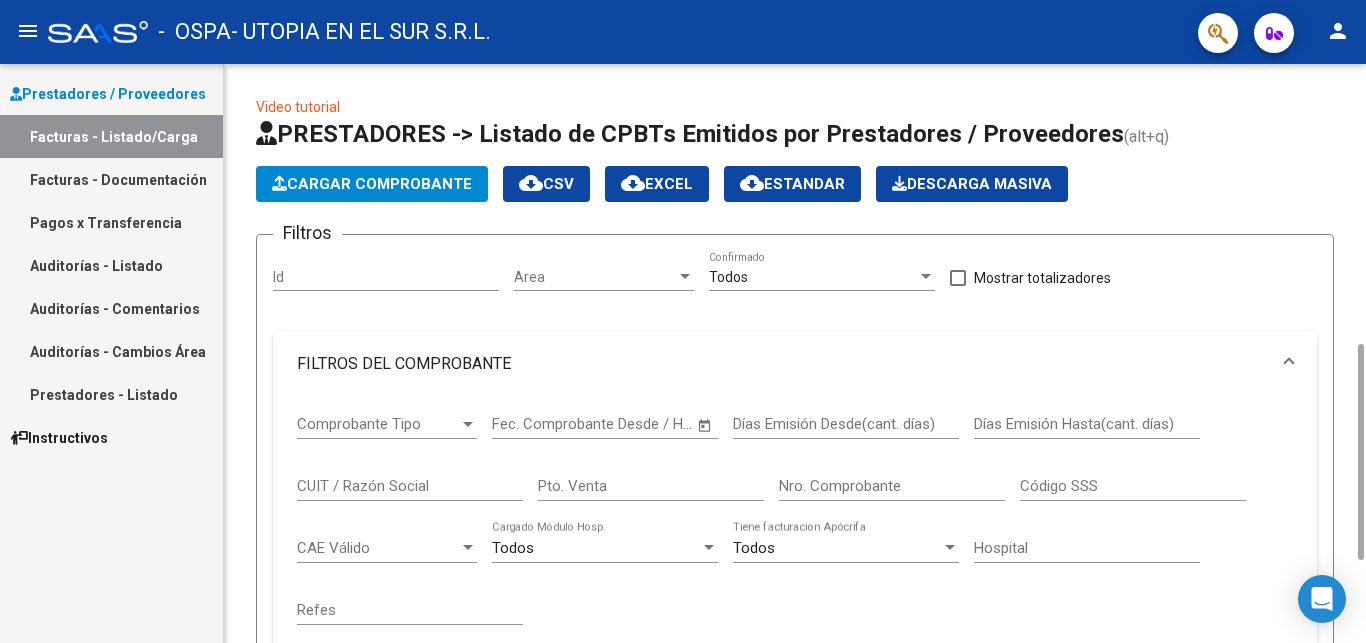 scroll, scrollTop: 204, scrollLeft: 0, axis: vertical 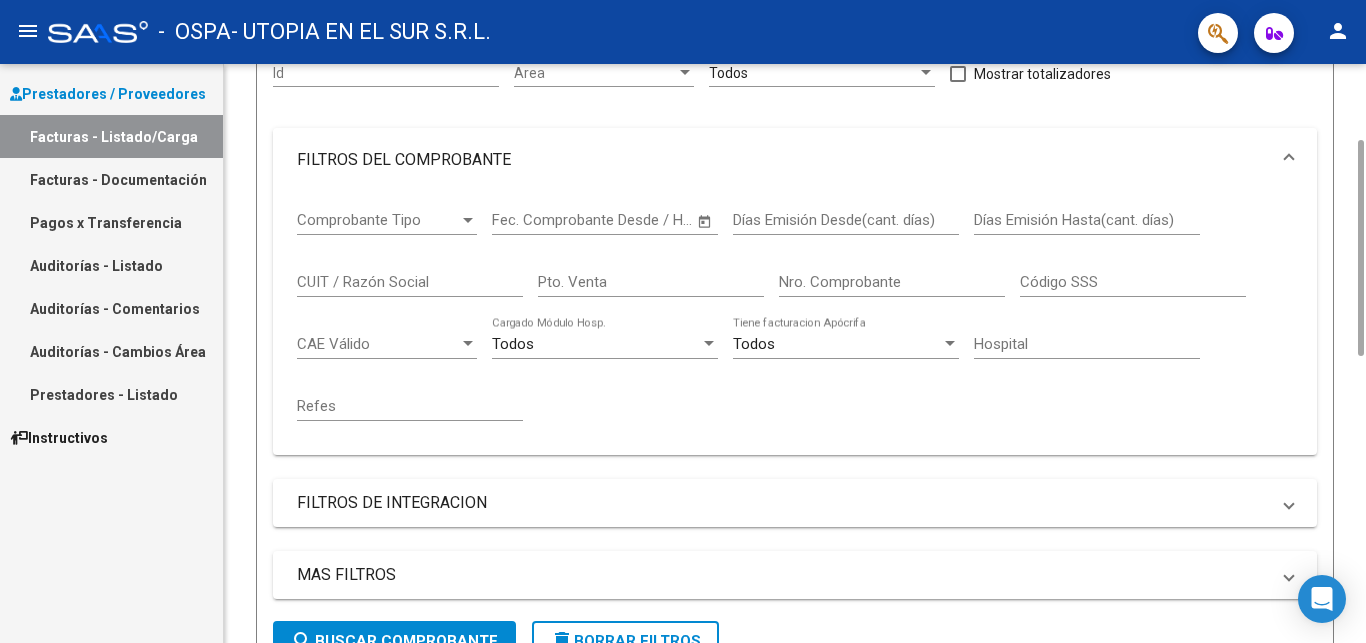 click at bounding box center (1289, 160) 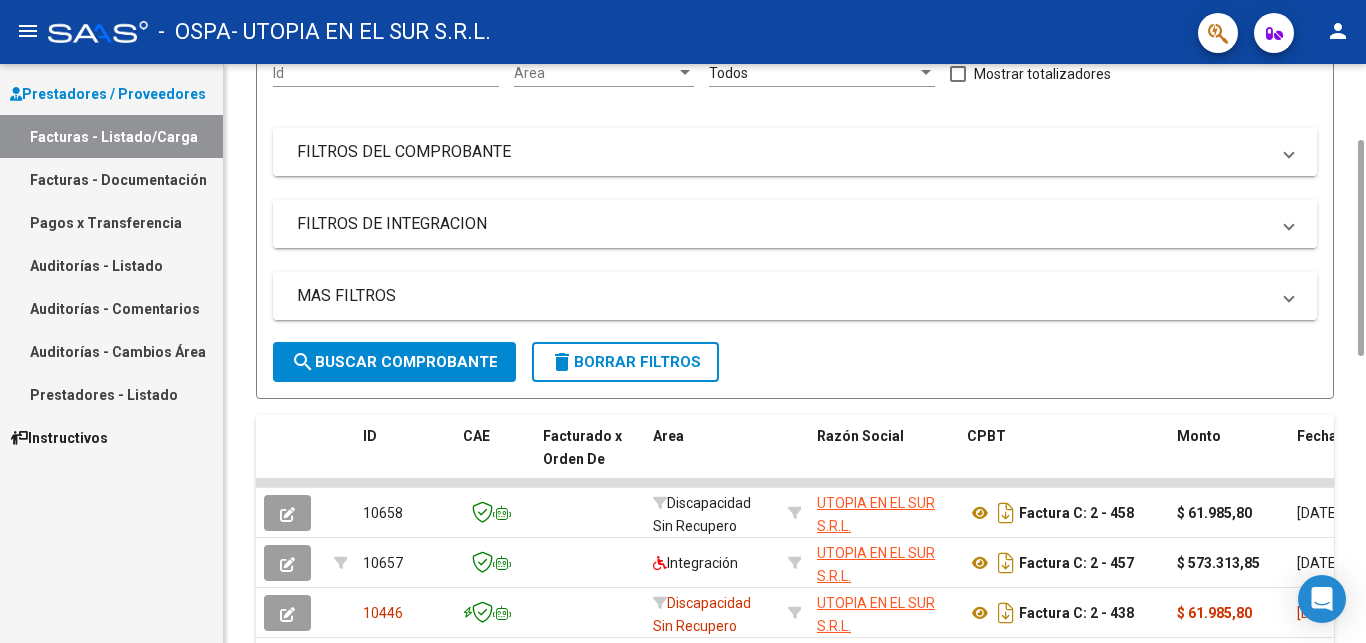 click at bounding box center [1289, 224] 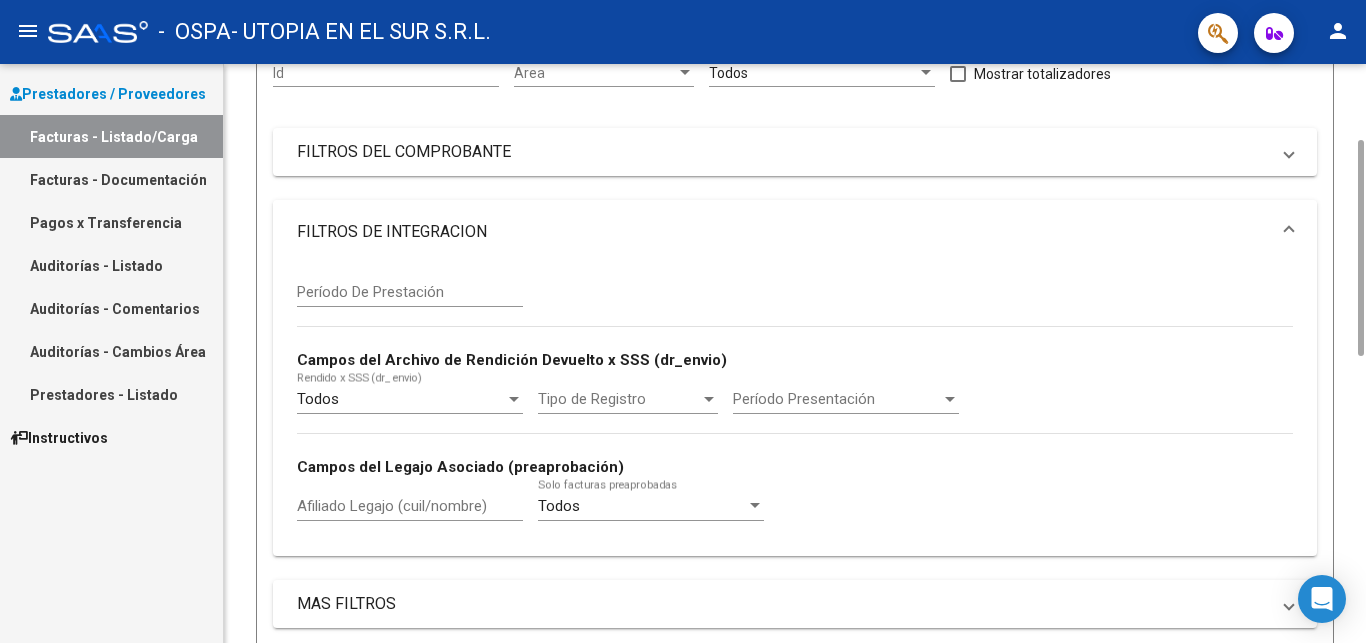 click on "FILTROS DE INTEGRACION" at bounding box center (795, 232) 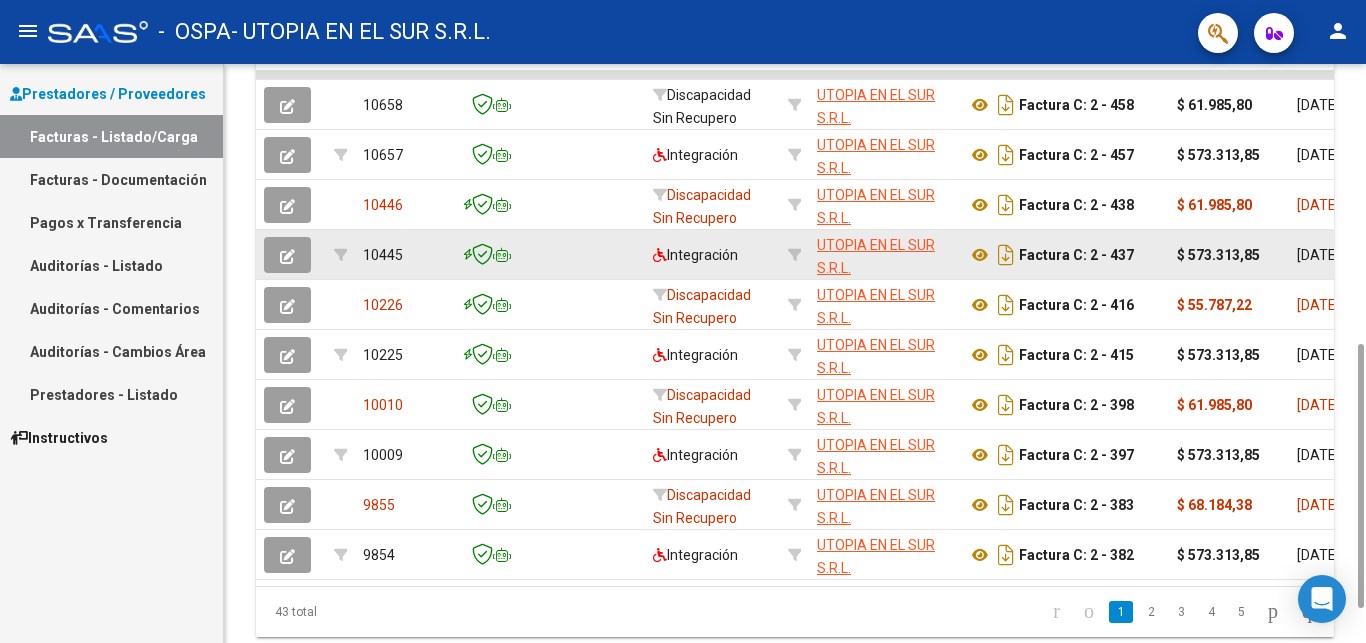 scroll, scrollTop: 688, scrollLeft: 0, axis: vertical 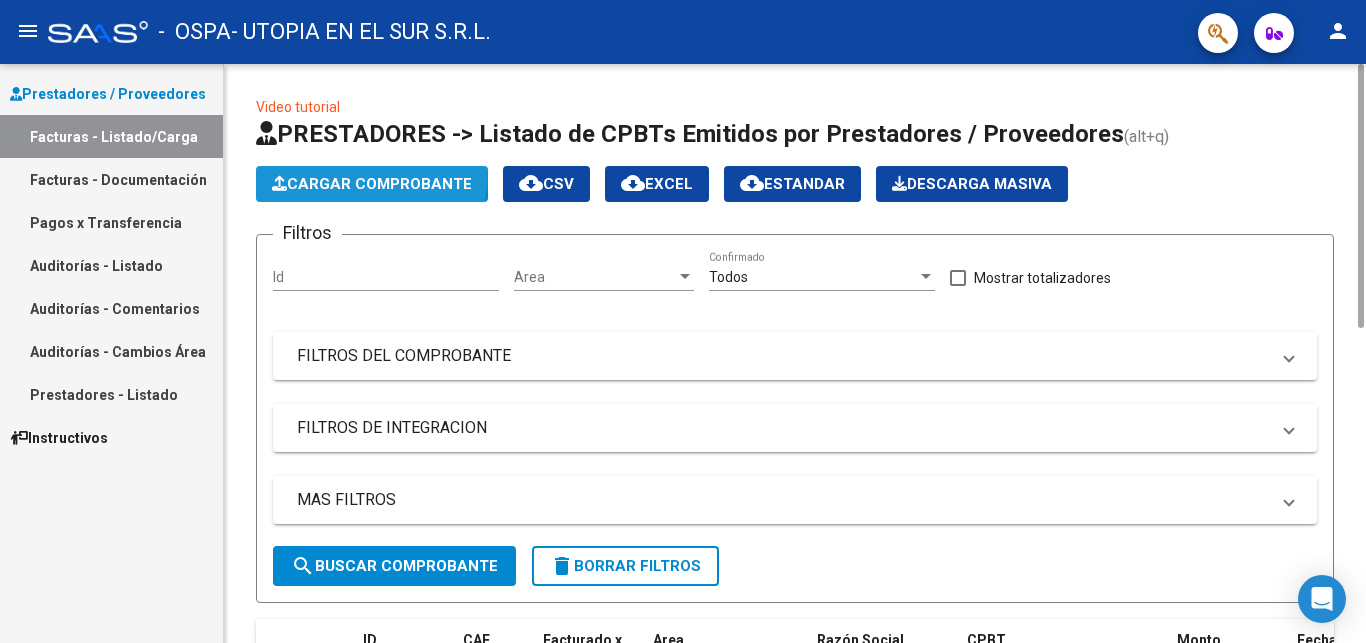 click on "Cargar Comprobante" 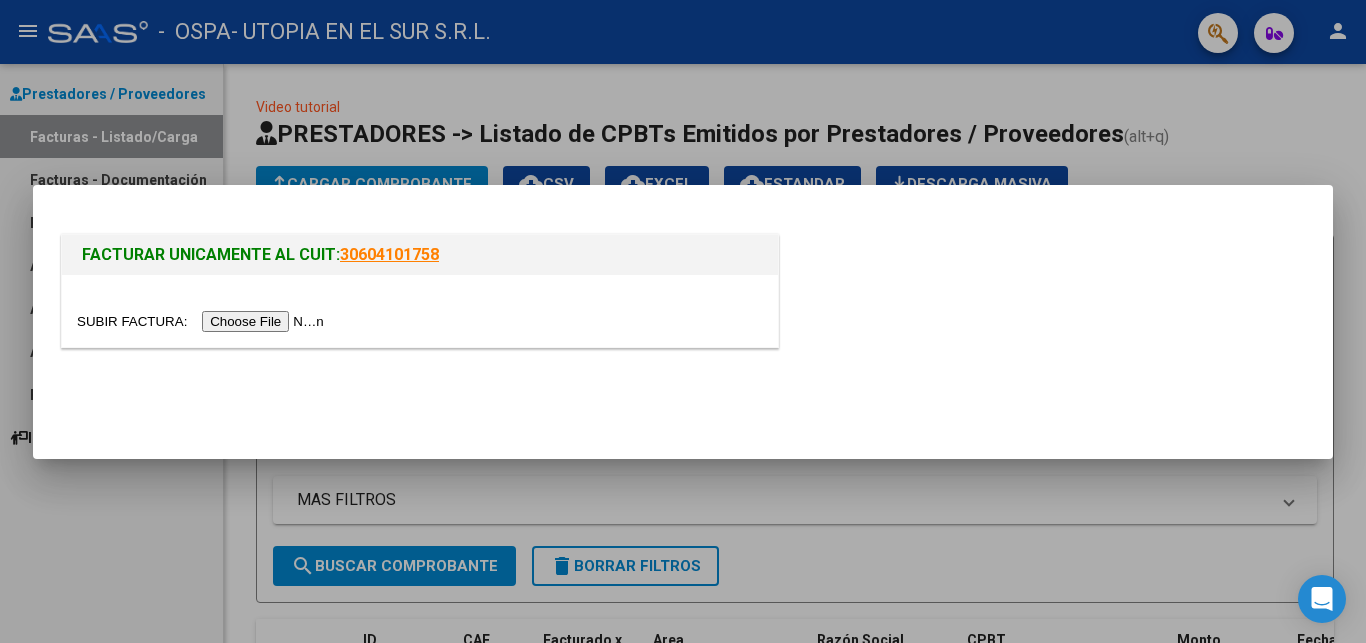 click at bounding box center (203, 321) 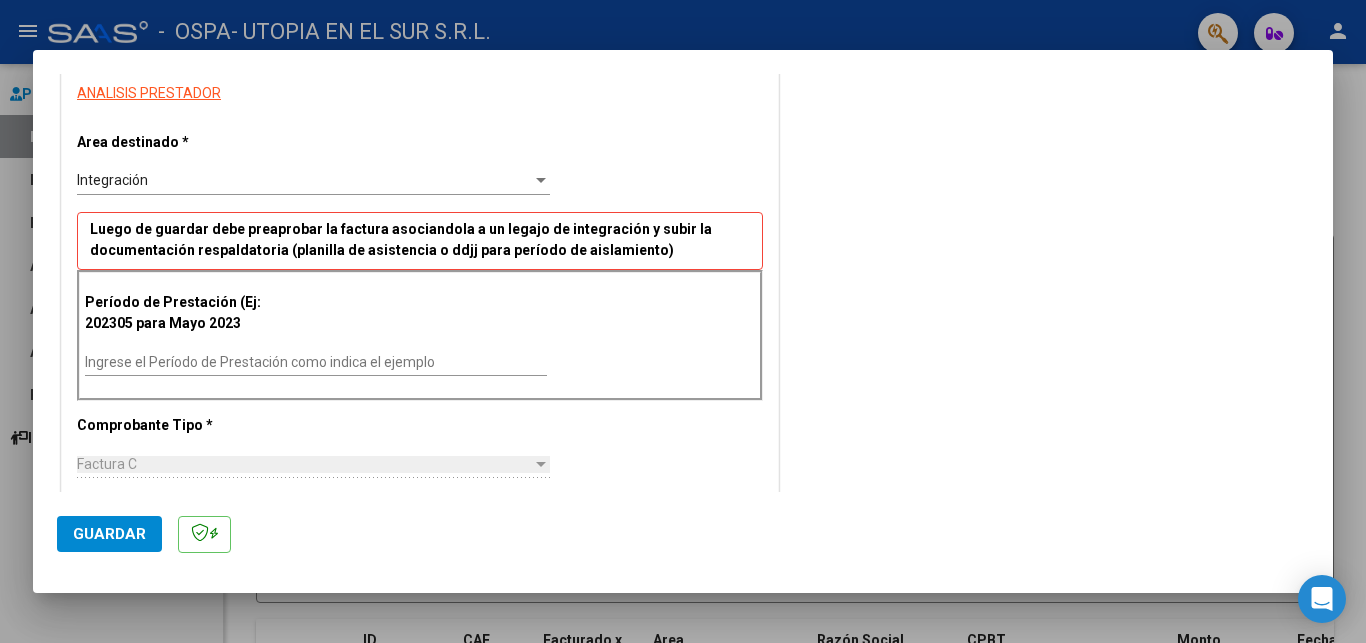 scroll, scrollTop: 408, scrollLeft: 0, axis: vertical 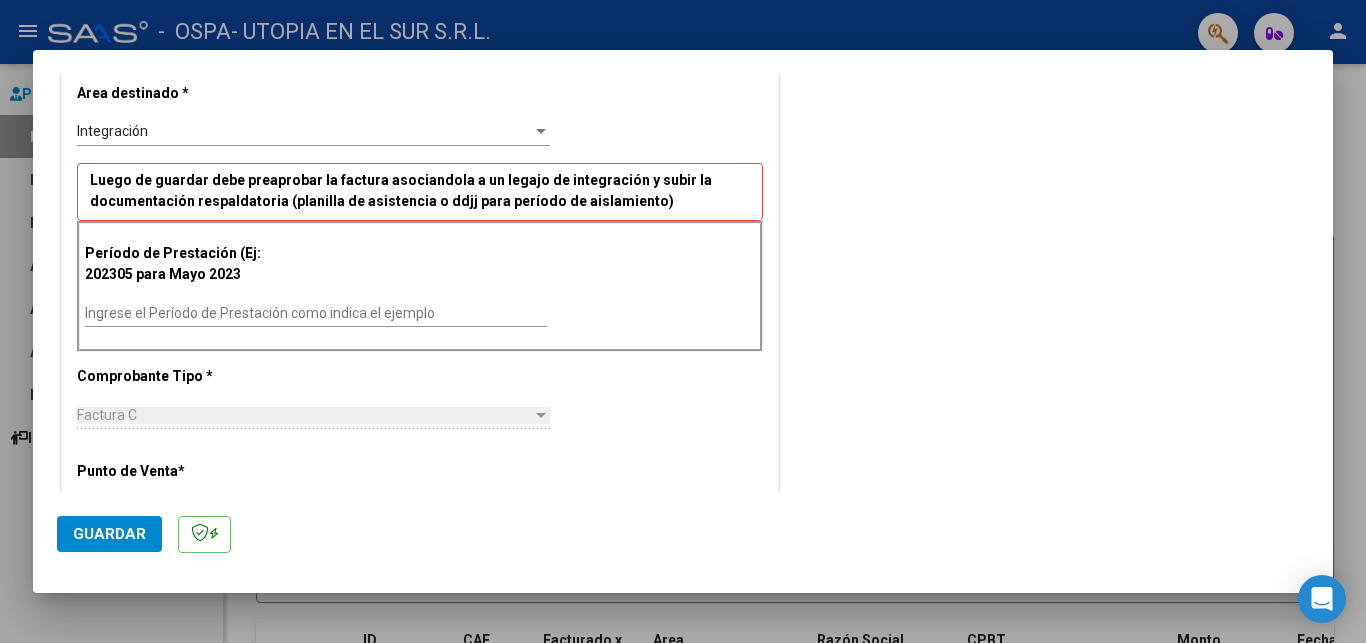 click on "Ingrese el Período de Prestación como indica el ejemplo" at bounding box center [316, 313] 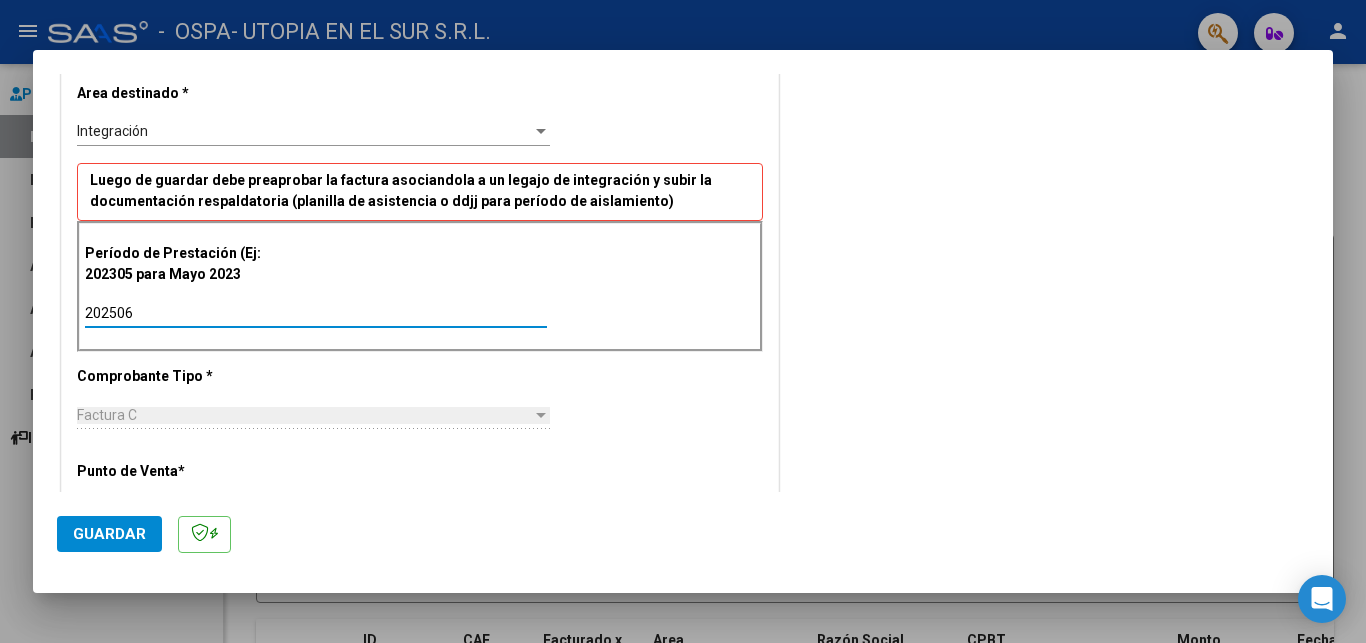 type on "202506" 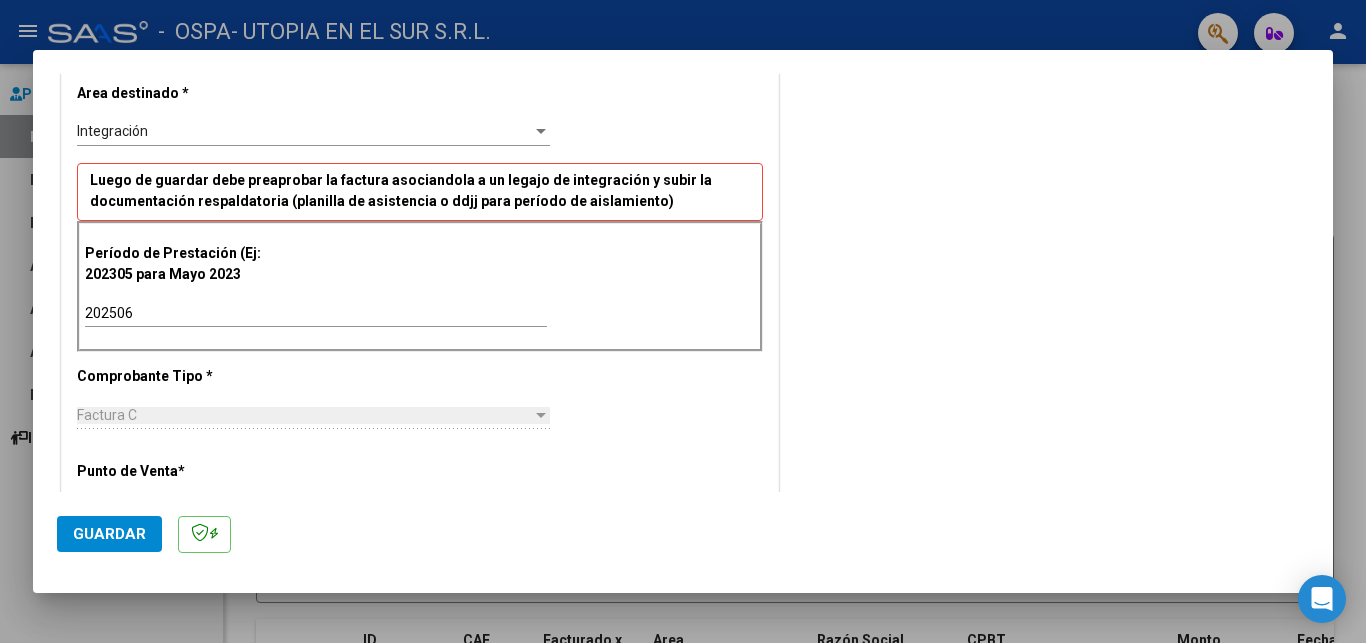 click on "Comprobante Tipo *" at bounding box center [180, 376] 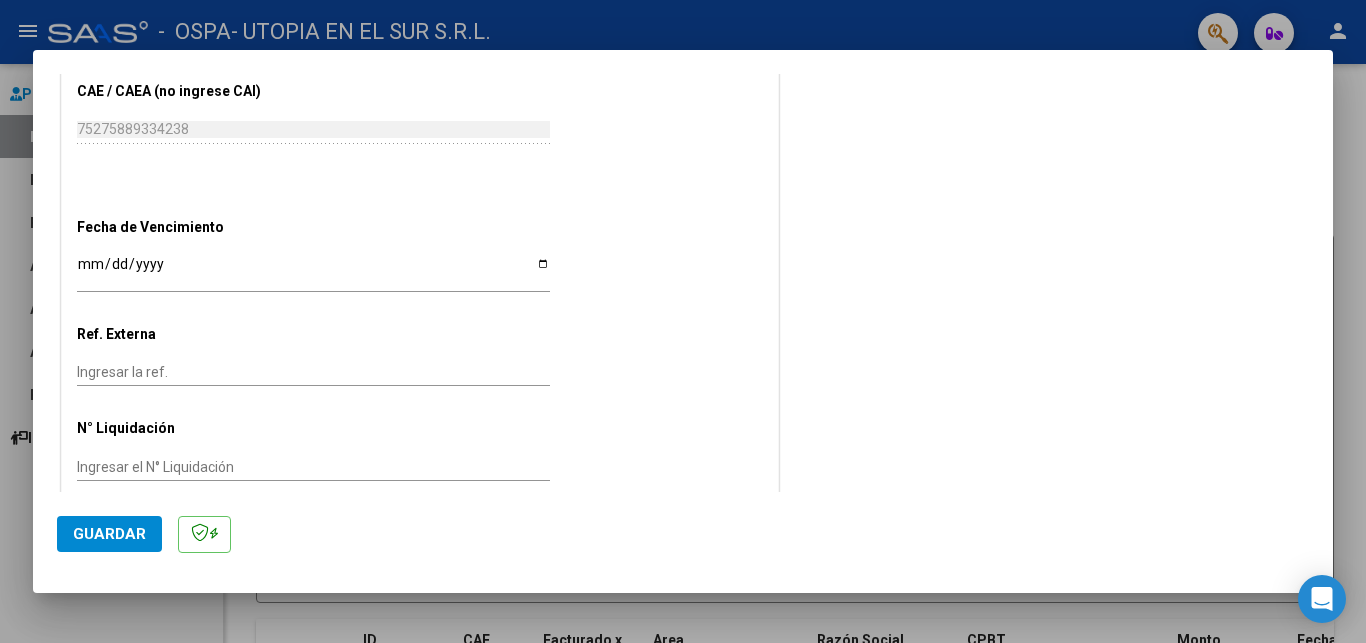 scroll, scrollTop: 1182, scrollLeft: 0, axis: vertical 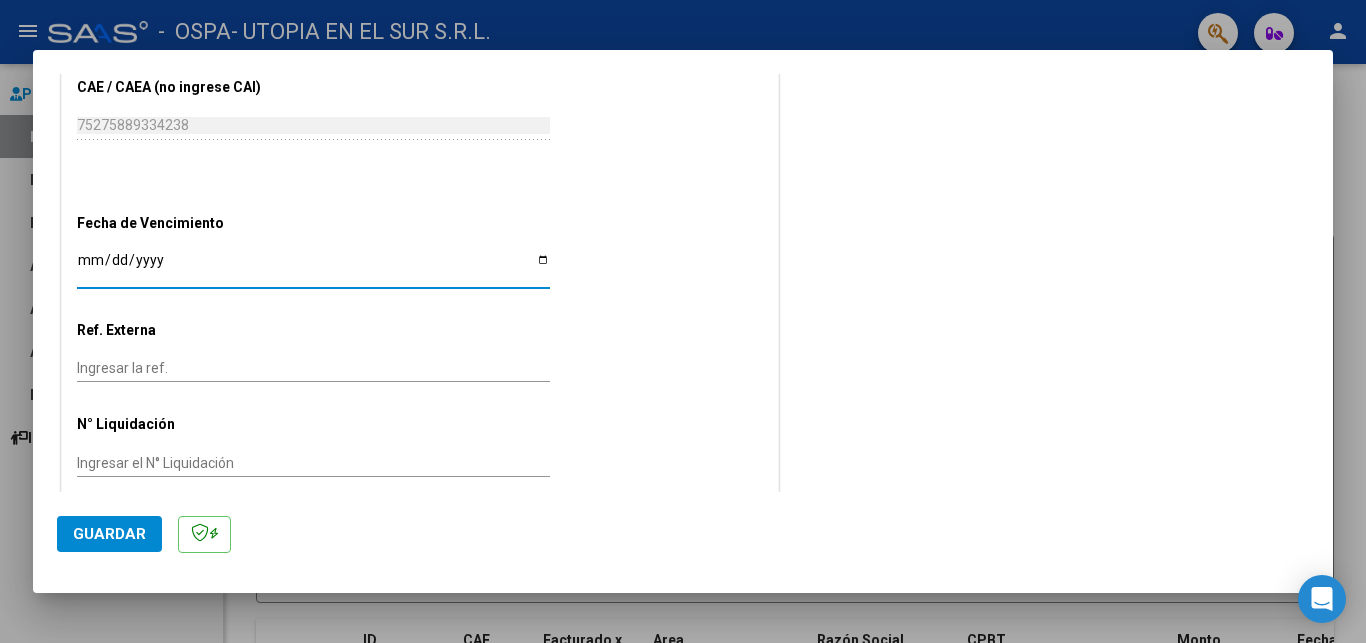click on "Ingresar la fecha" at bounding box center (313, 267) 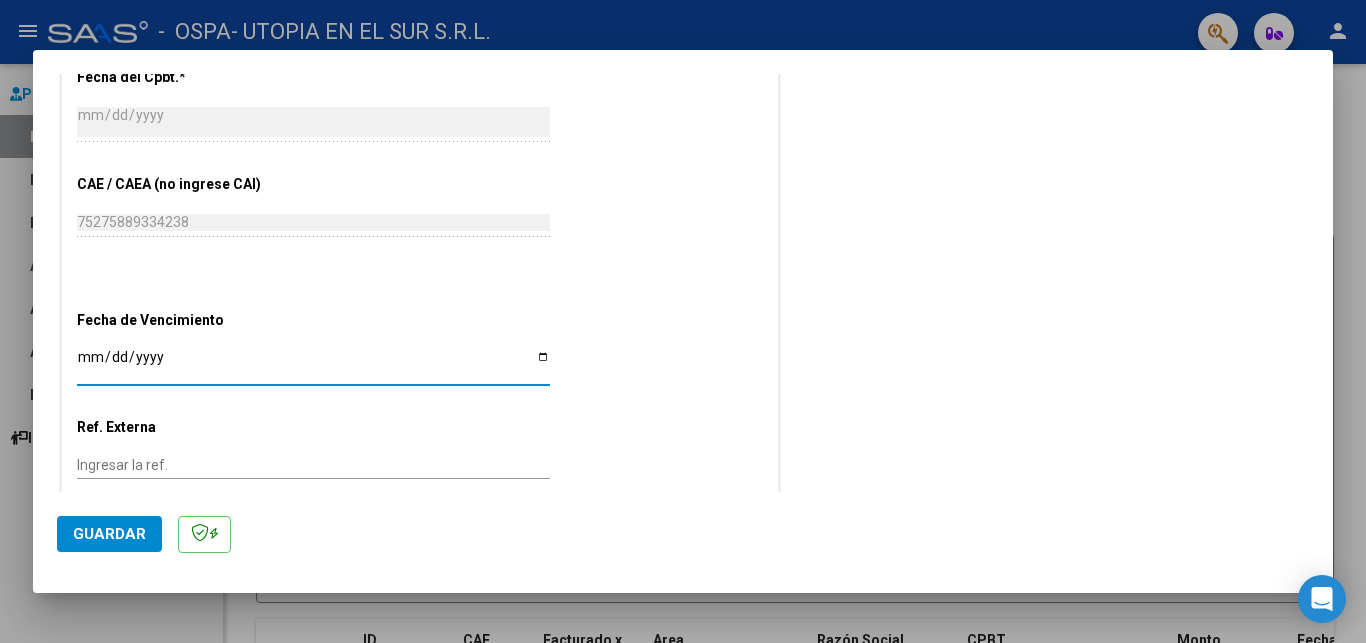 scroll, scrollTop: 1182, scrollLeft: 0, axis: vertical 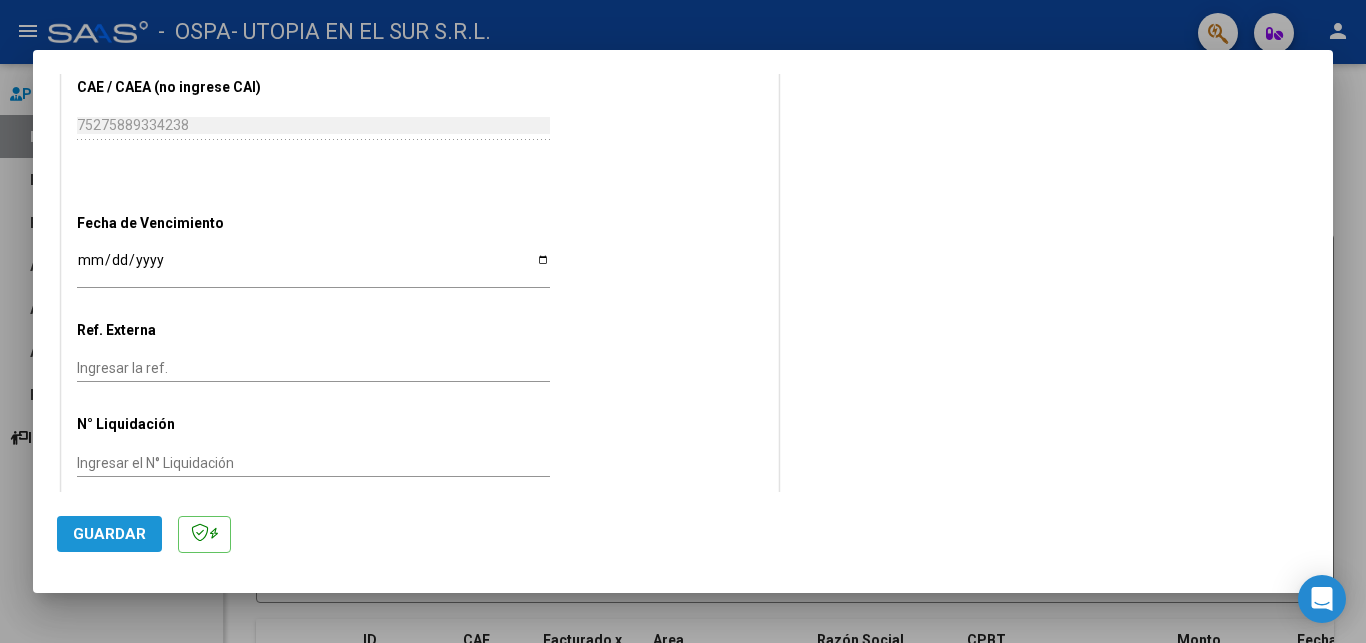 click on "Guardar" 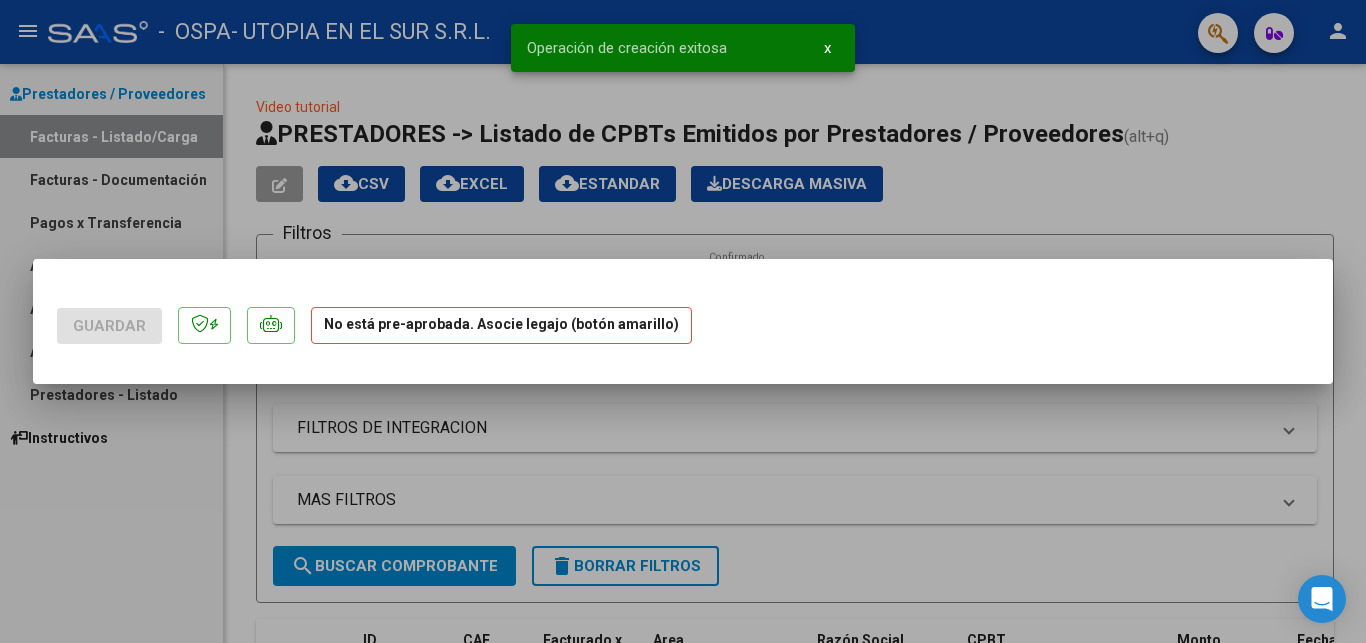 scroll, scrollTop: 0, scrollLeft: 0, axis: both 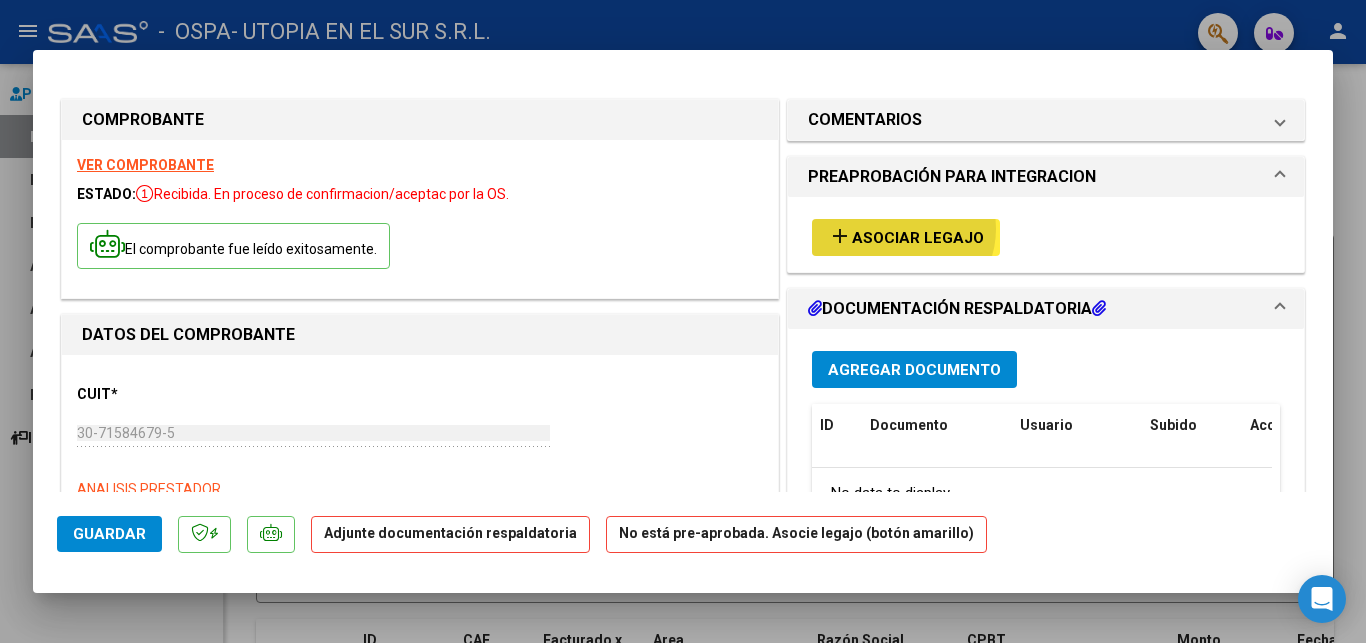 click on "add Asociar Legajo" at bounding box center [906, 237] 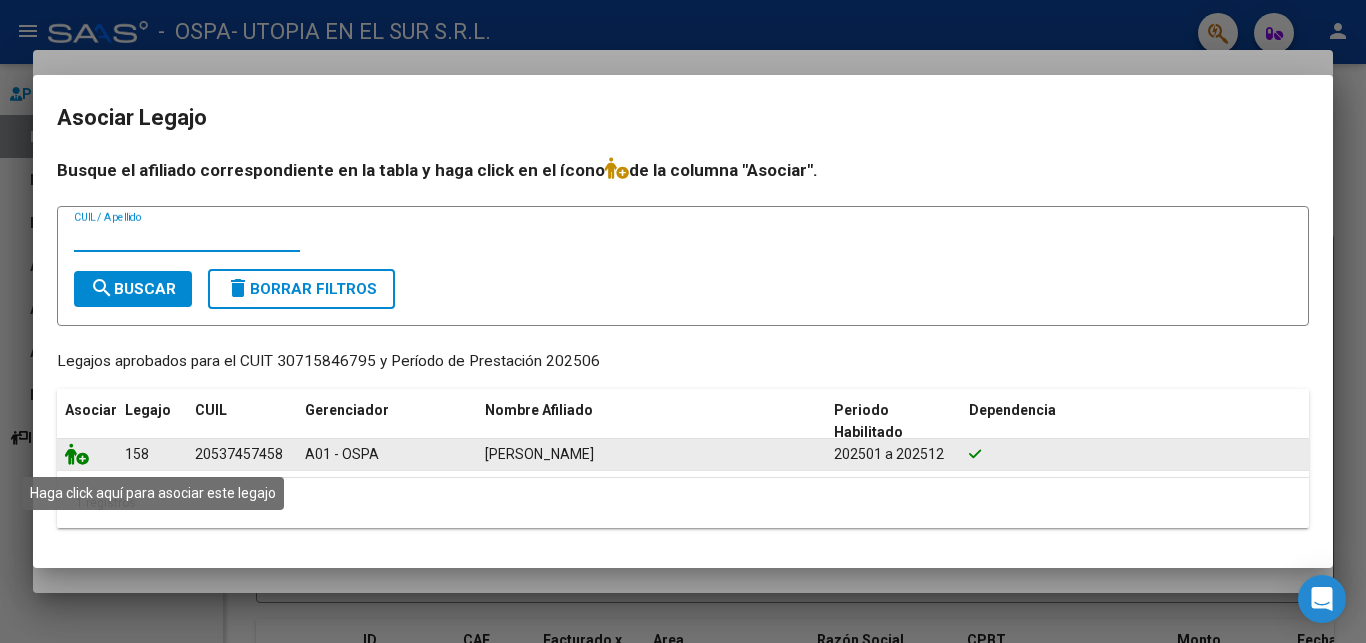 click 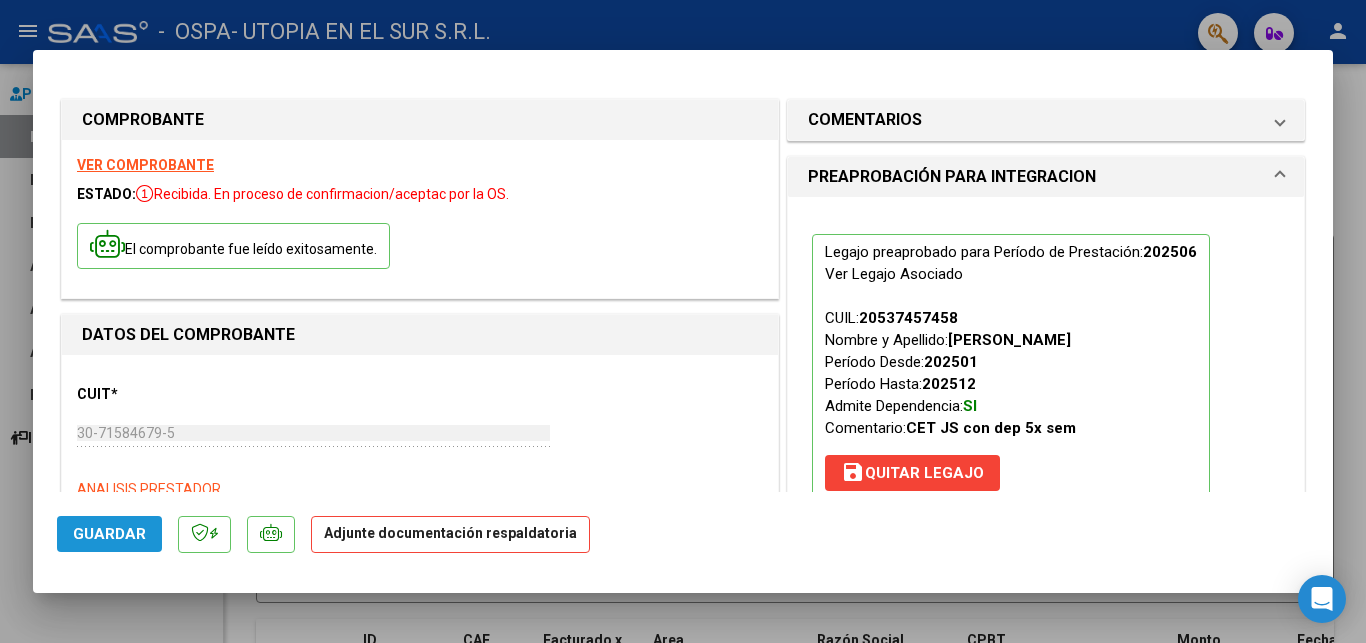 click on "Guardar" 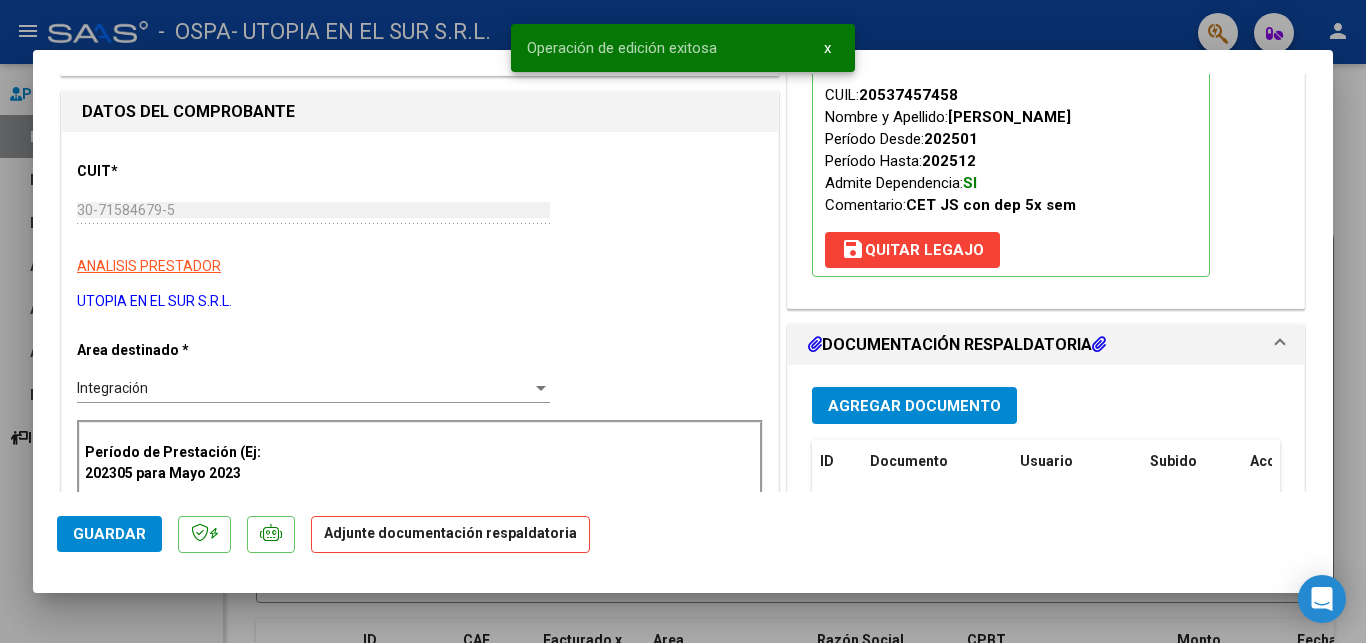 scroll, scrollTop: 306, scrollLeft: 0, axis: vertical 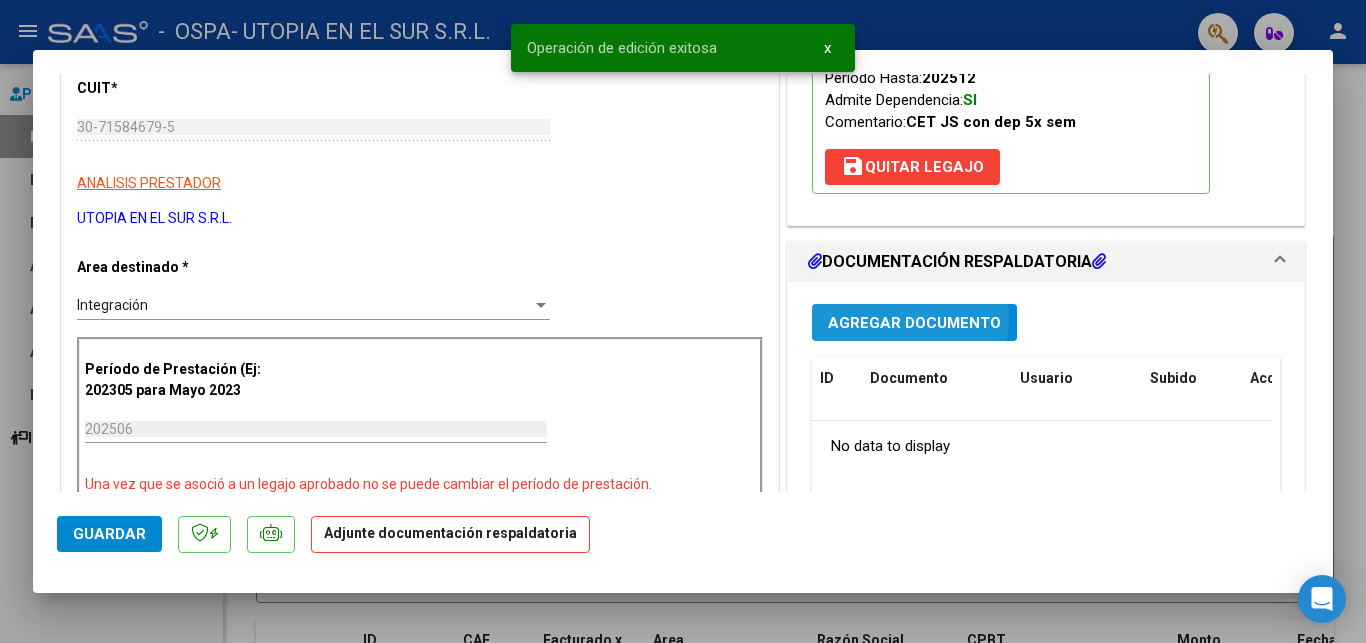 click on "Agregar Documento" at bounding box center (914, 323) 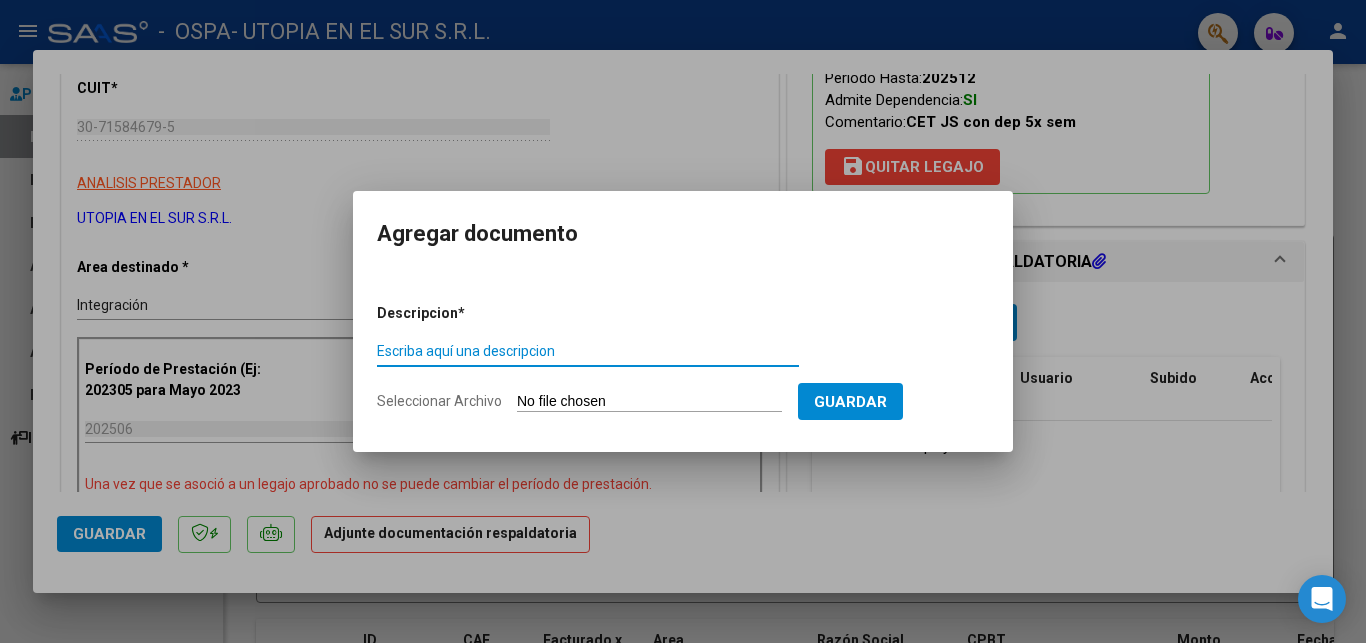 click on "Escriba aquí una descripcion" at bounding box center [588, 351] 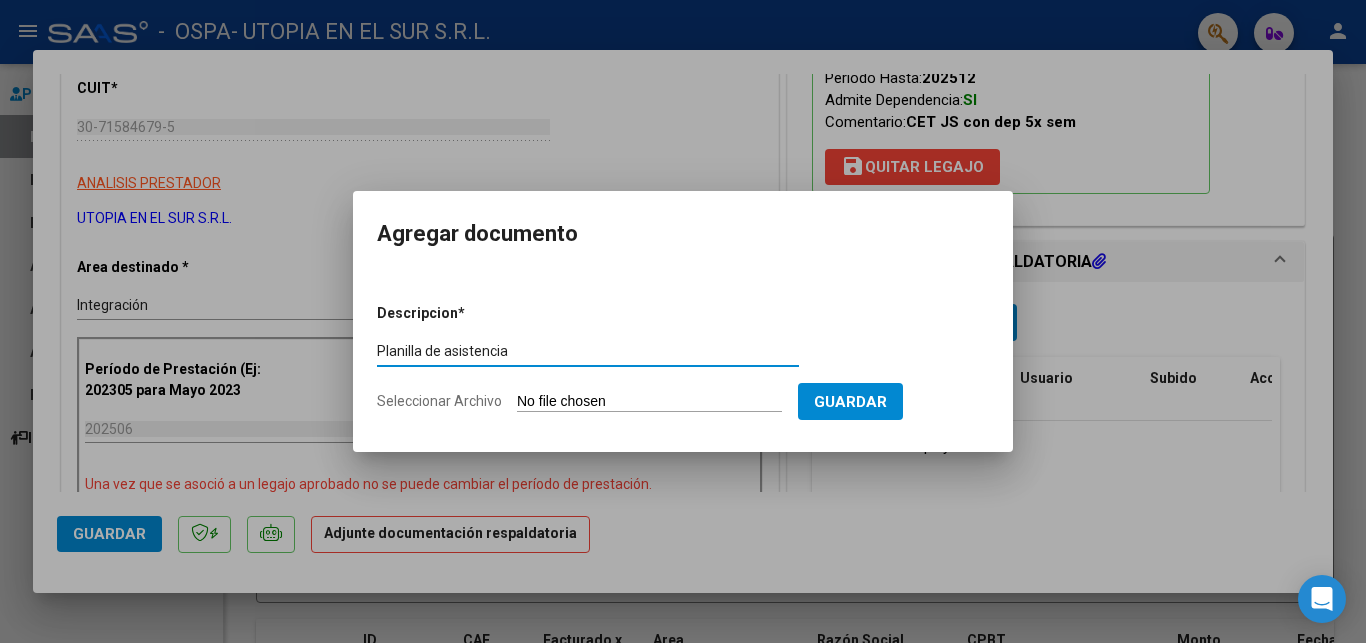 type on "Planilla de asistencia" 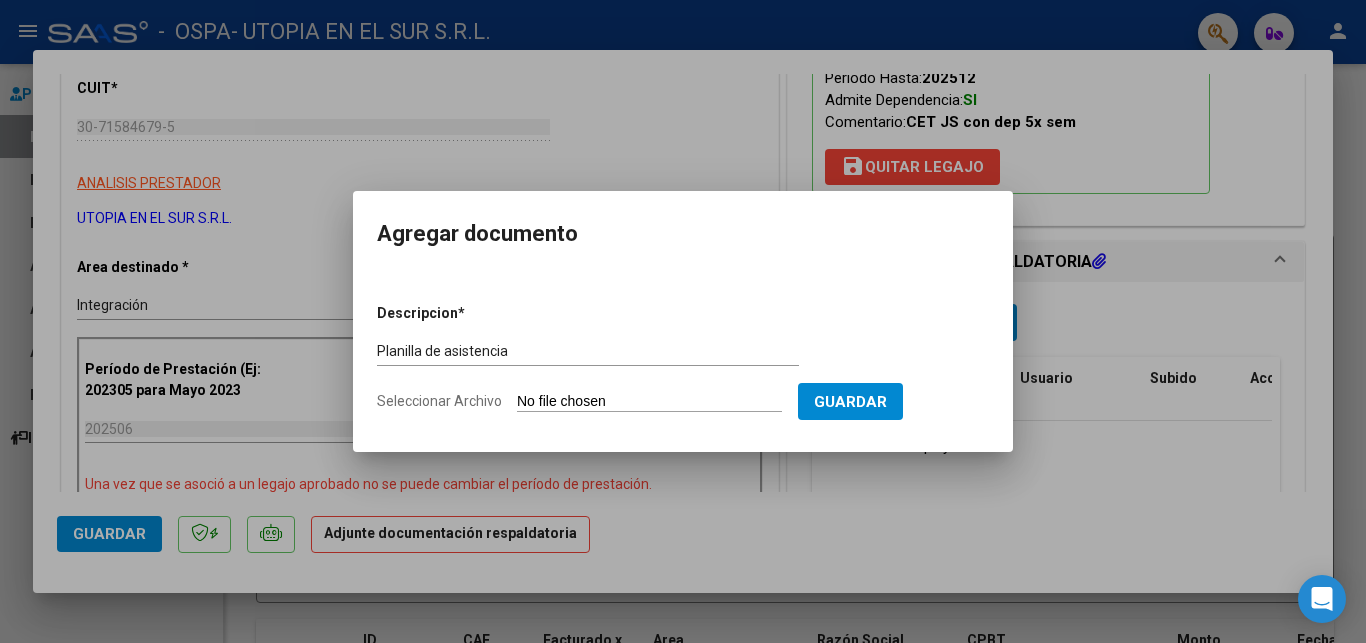 click on "Seleccionar Archivo" at bounding box center (649, 402) 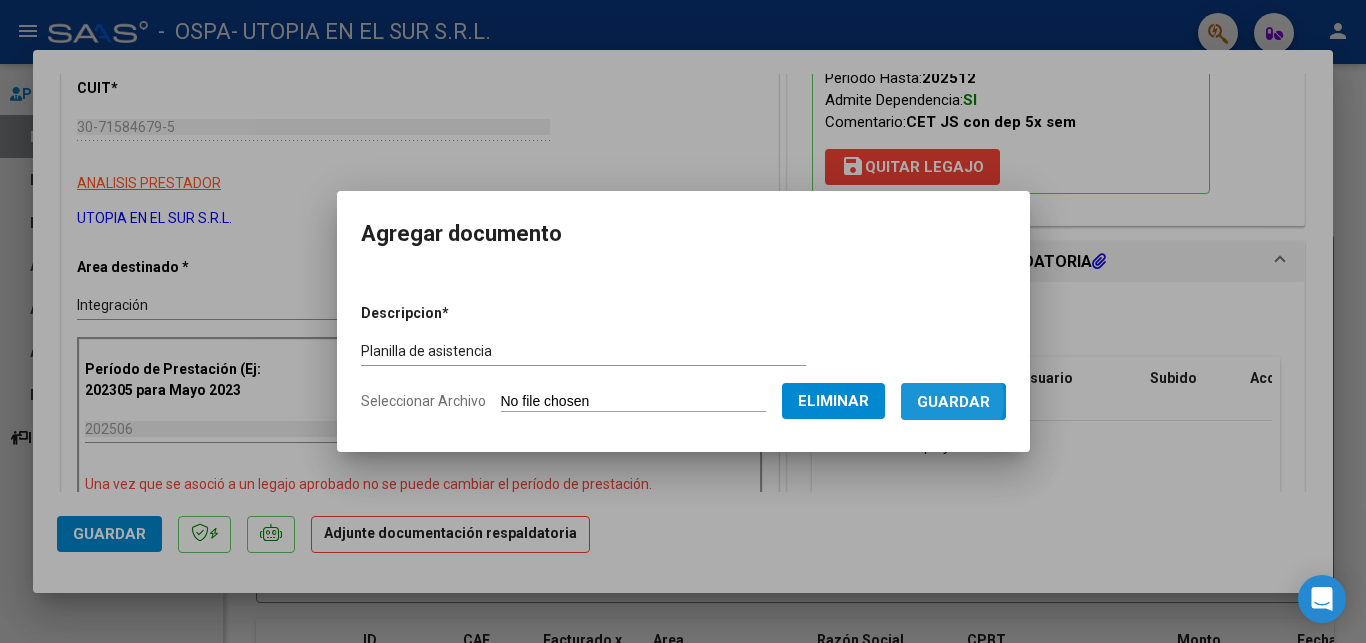 click on "Guardar" at bounding box center (953, 402) 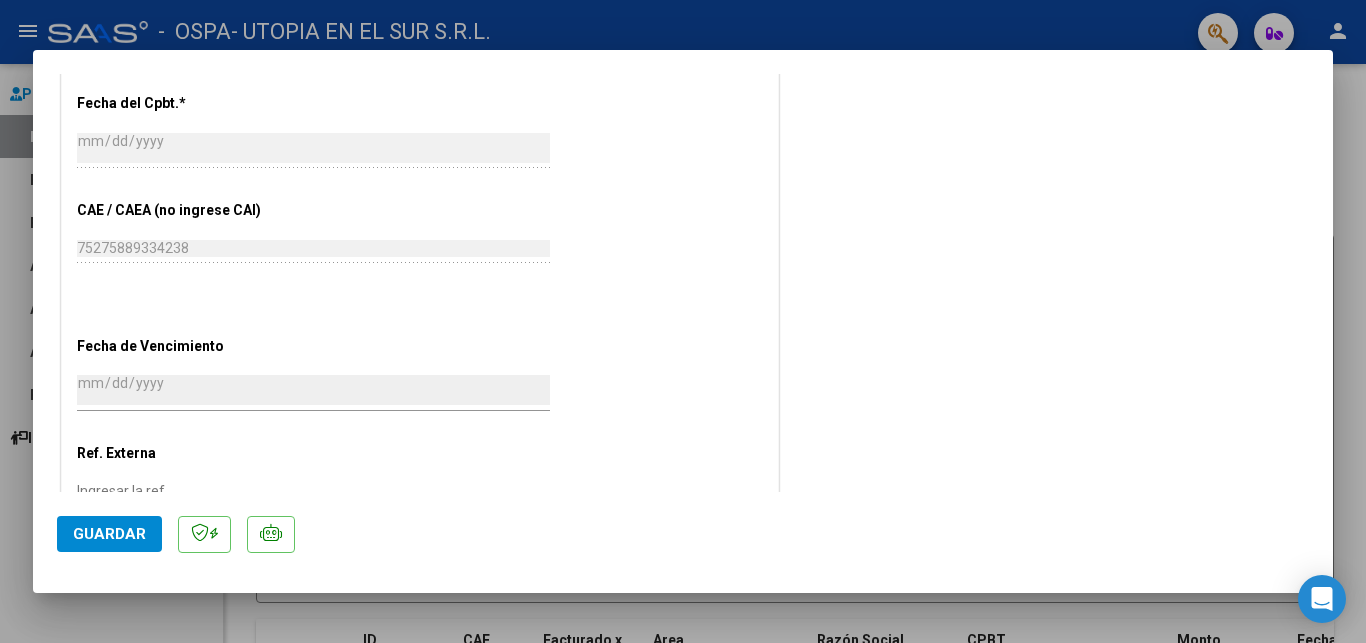 scroll, scrollTop: 1245, scrollLeft: 0, axis: vertical 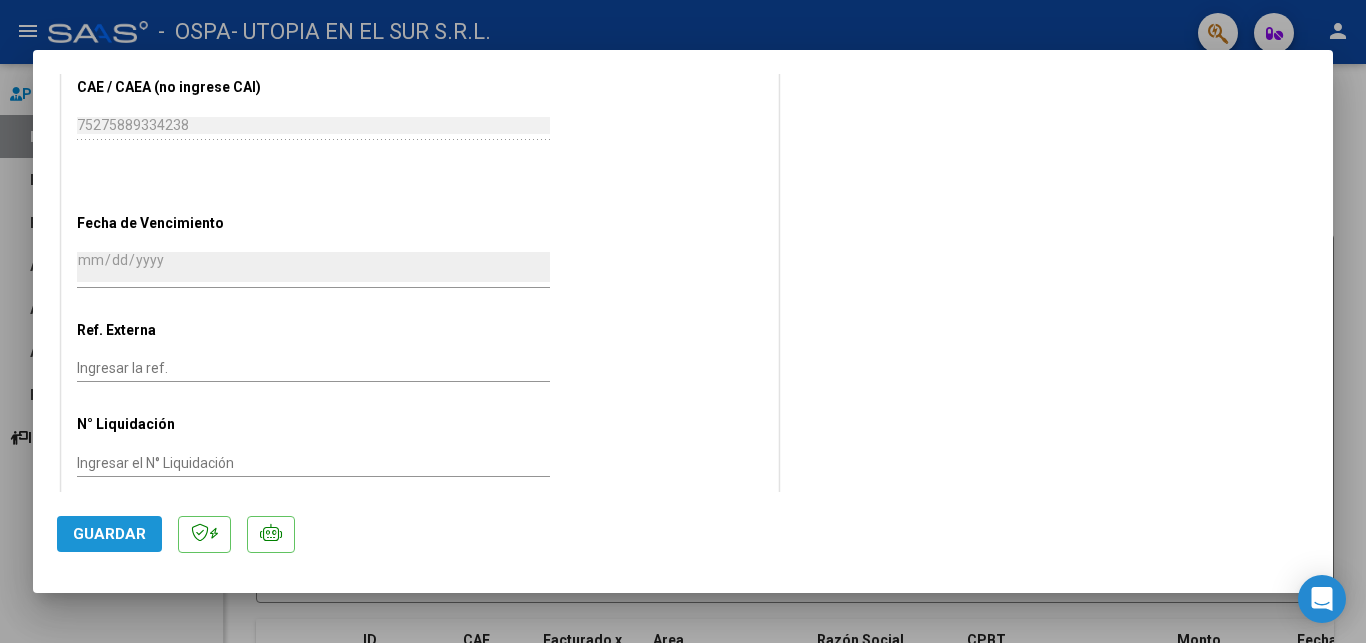 click on "Guardar" 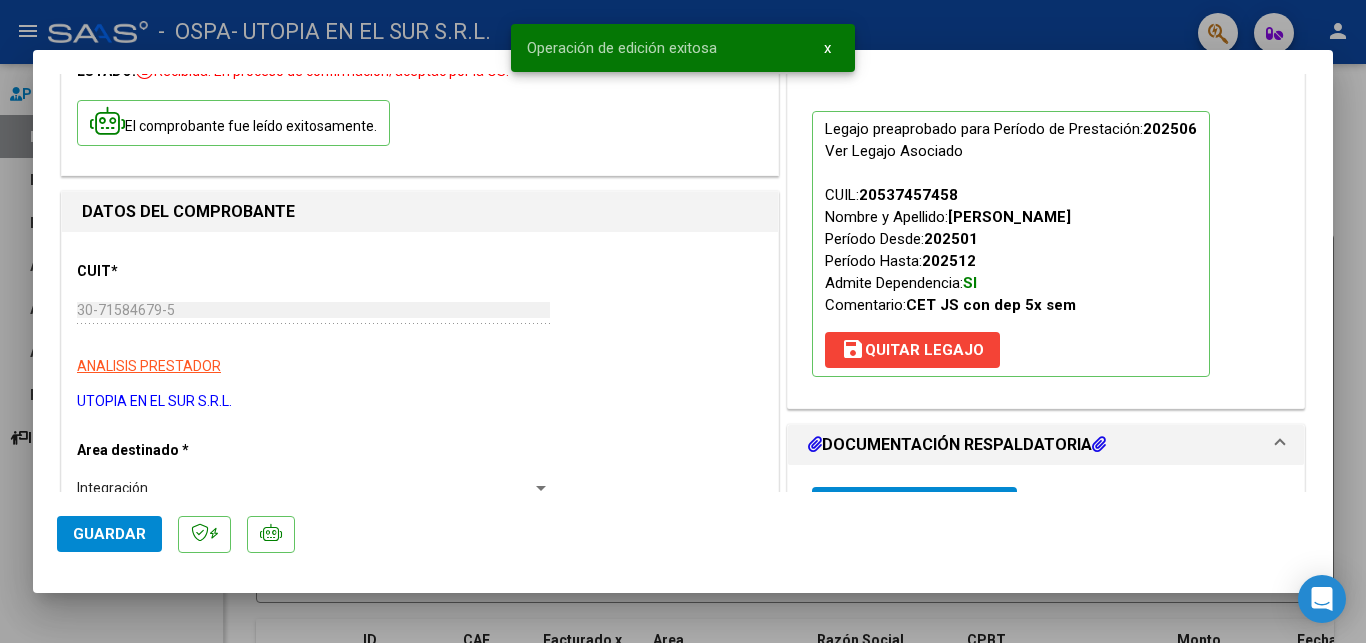 scroll, scrollTop: 0, scrollLeft: 0, axis: both 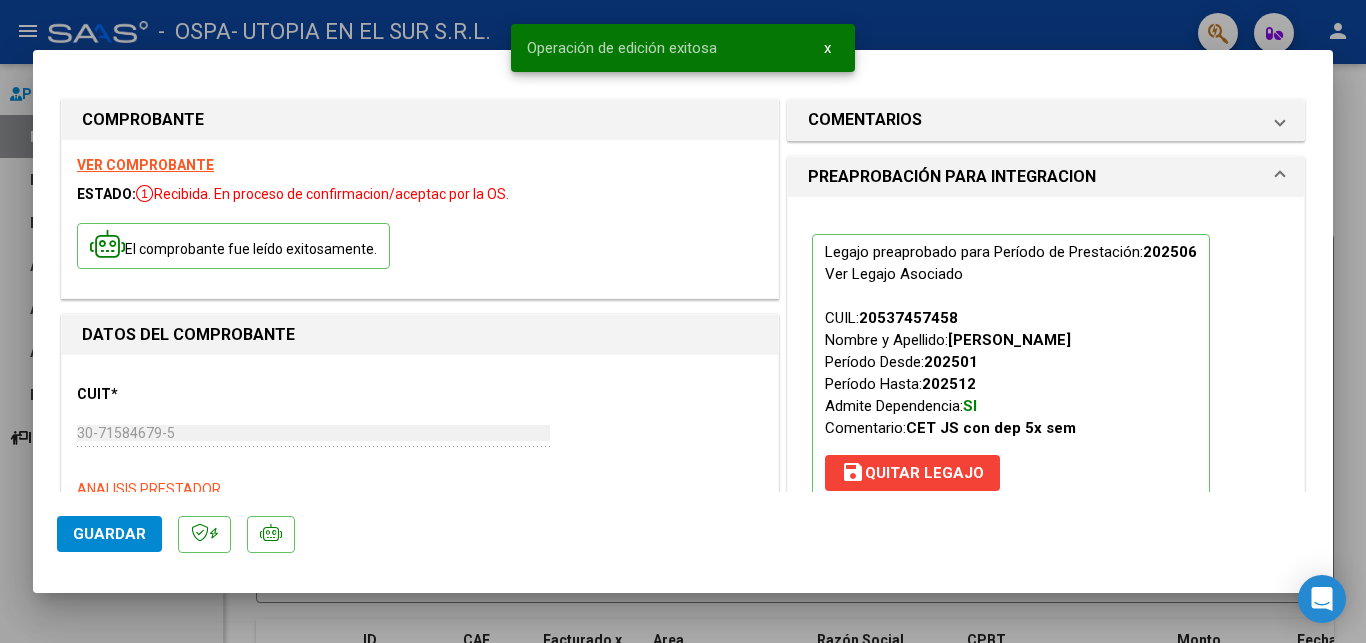 click at bounding box center [683, 321] 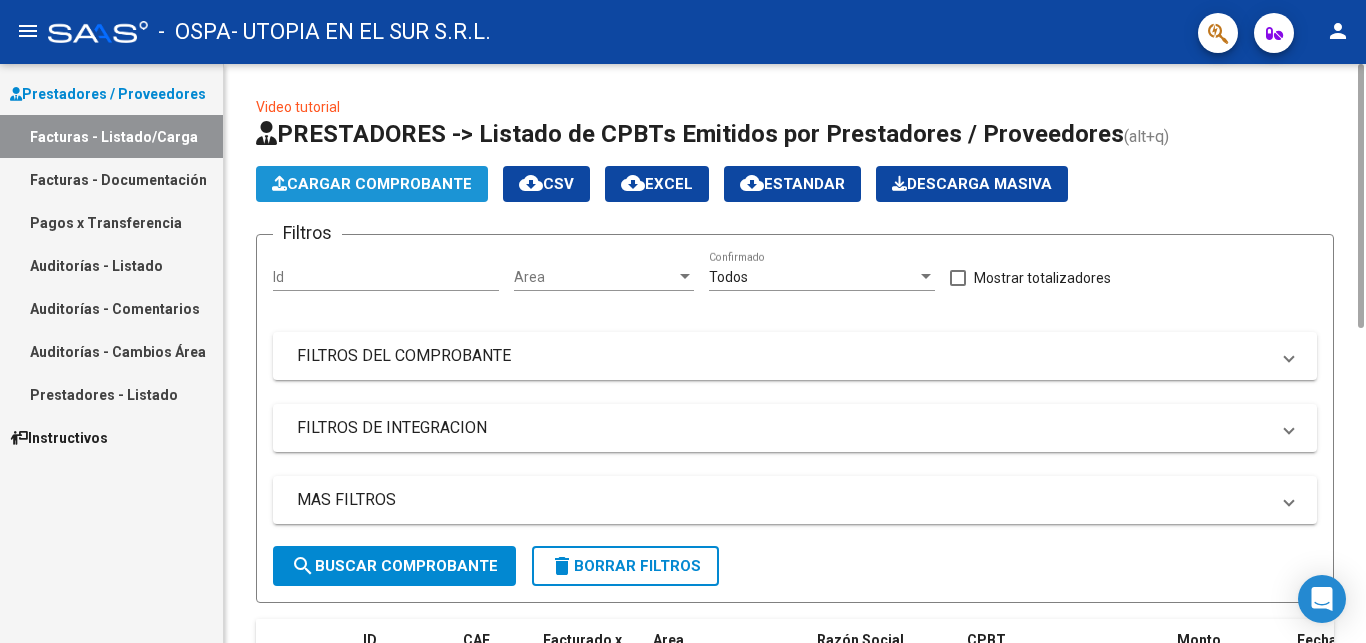click on "Cargar Comprobante" 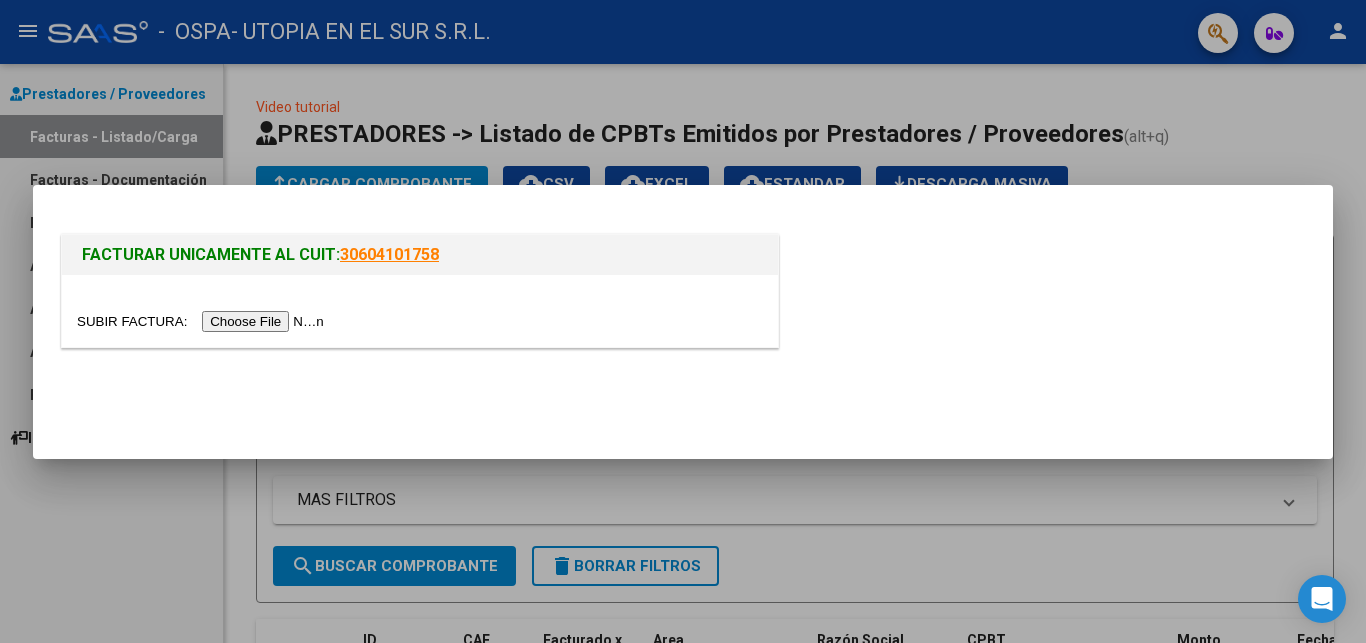 click at bounding box center [203, 321] 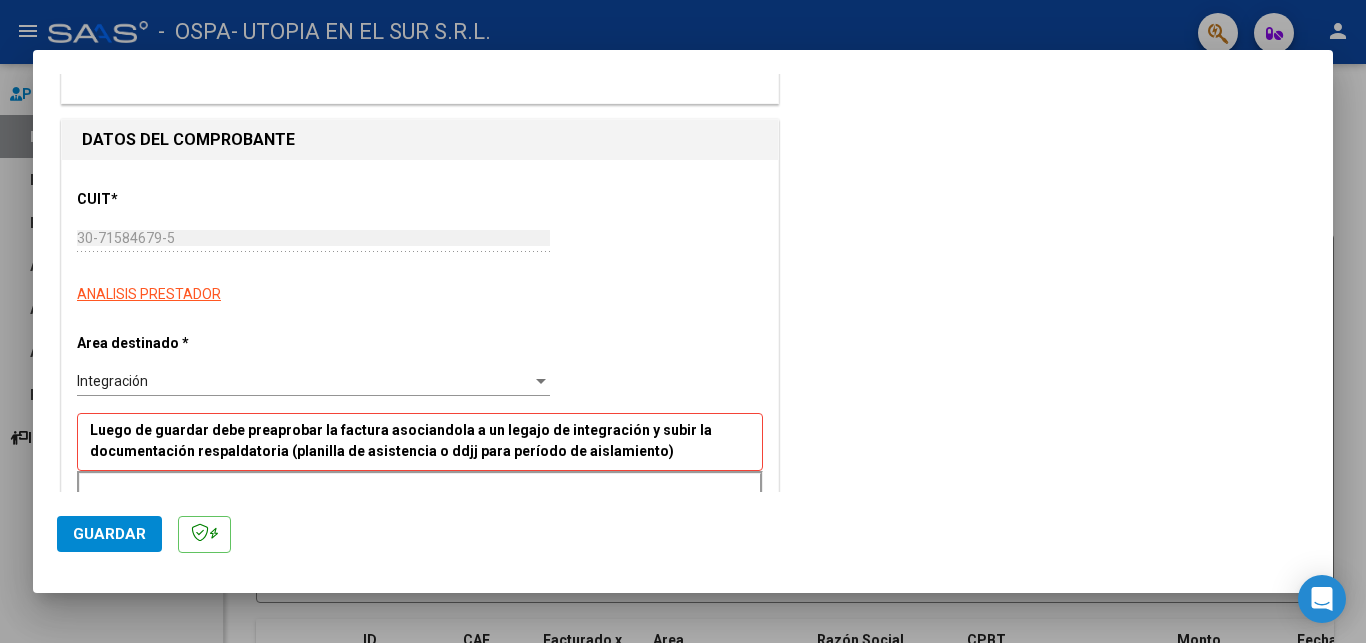 scroll, scrollTop: 306, scrollLeft: 0, axis: vertical 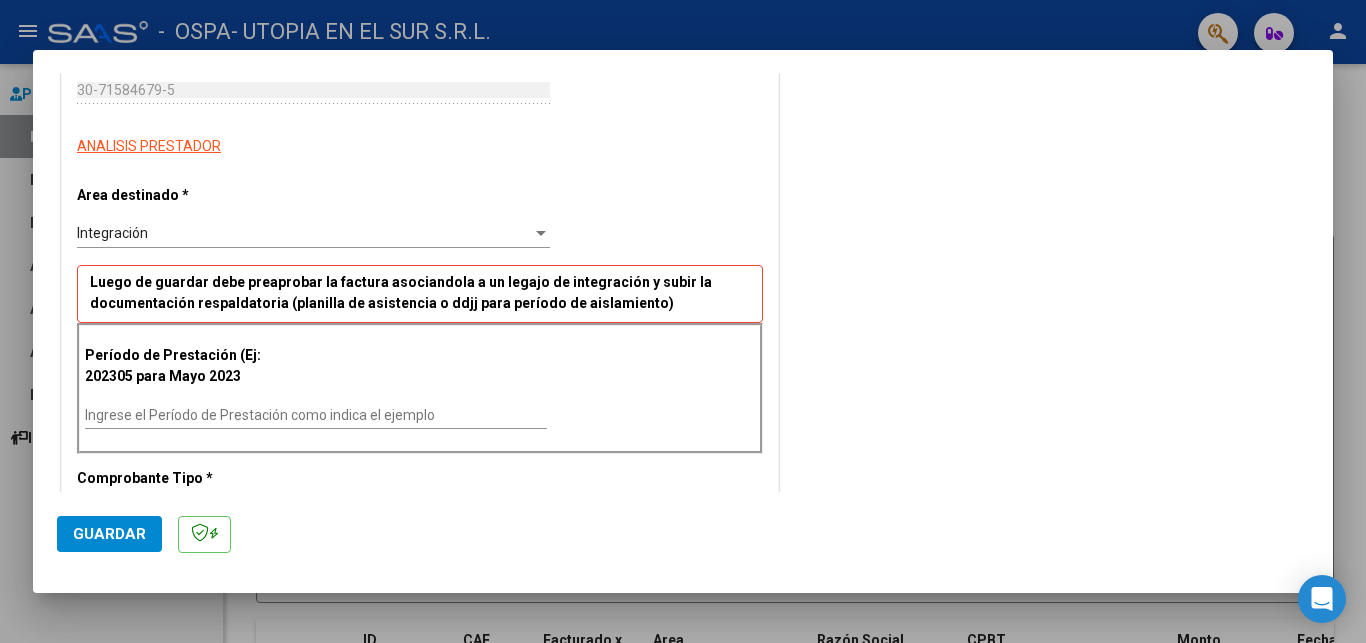 click on "Ingrese el Período de Prestación como indica el ejemplo" at bounding box center (316, 415) 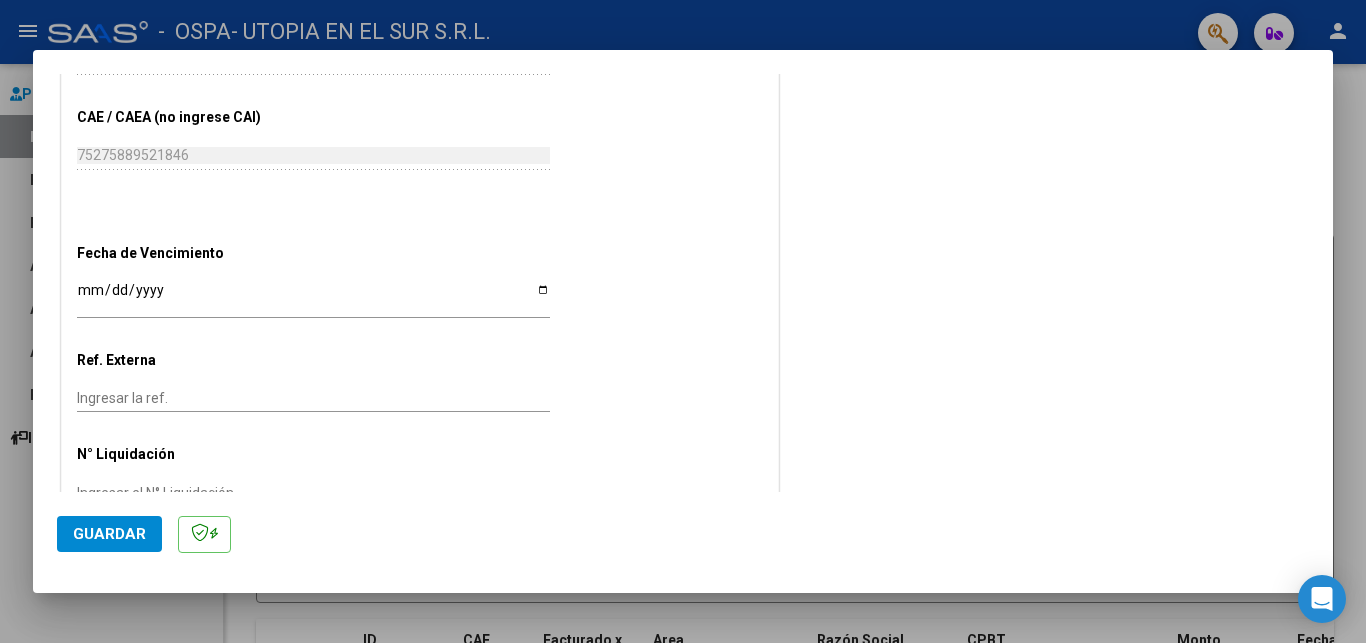scroll, scrollTop: 1182, scrollLeft: 0, axis: vertical 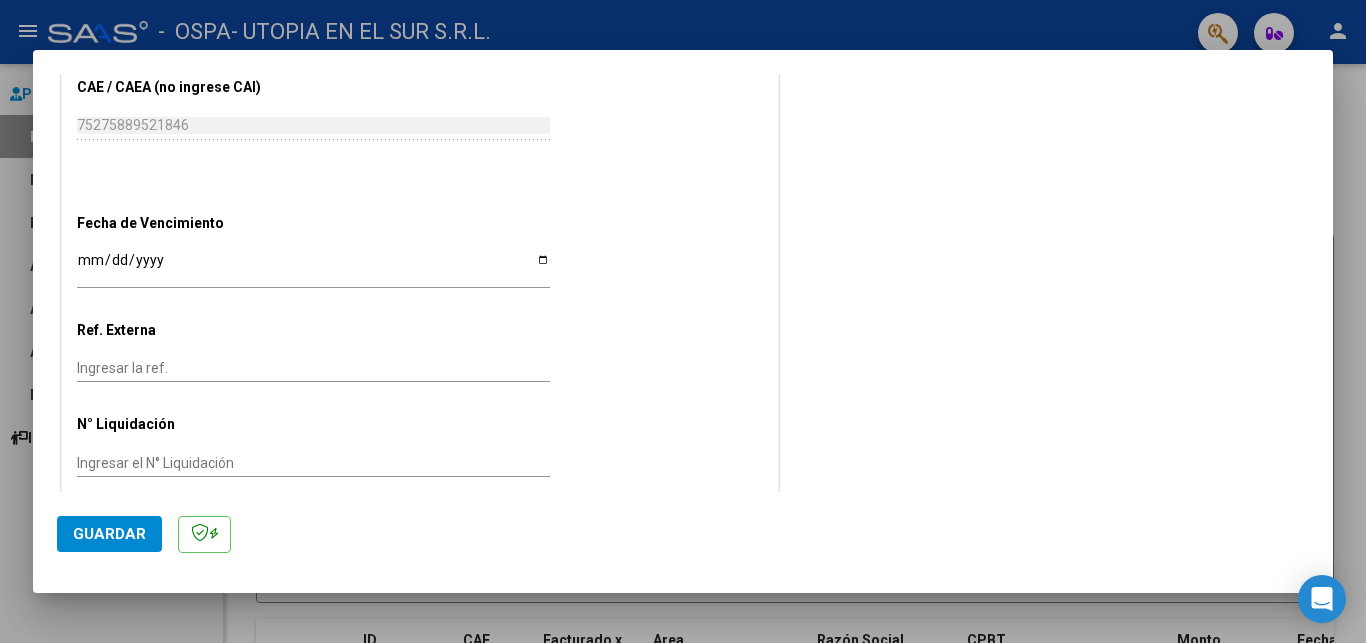 type on "202506" 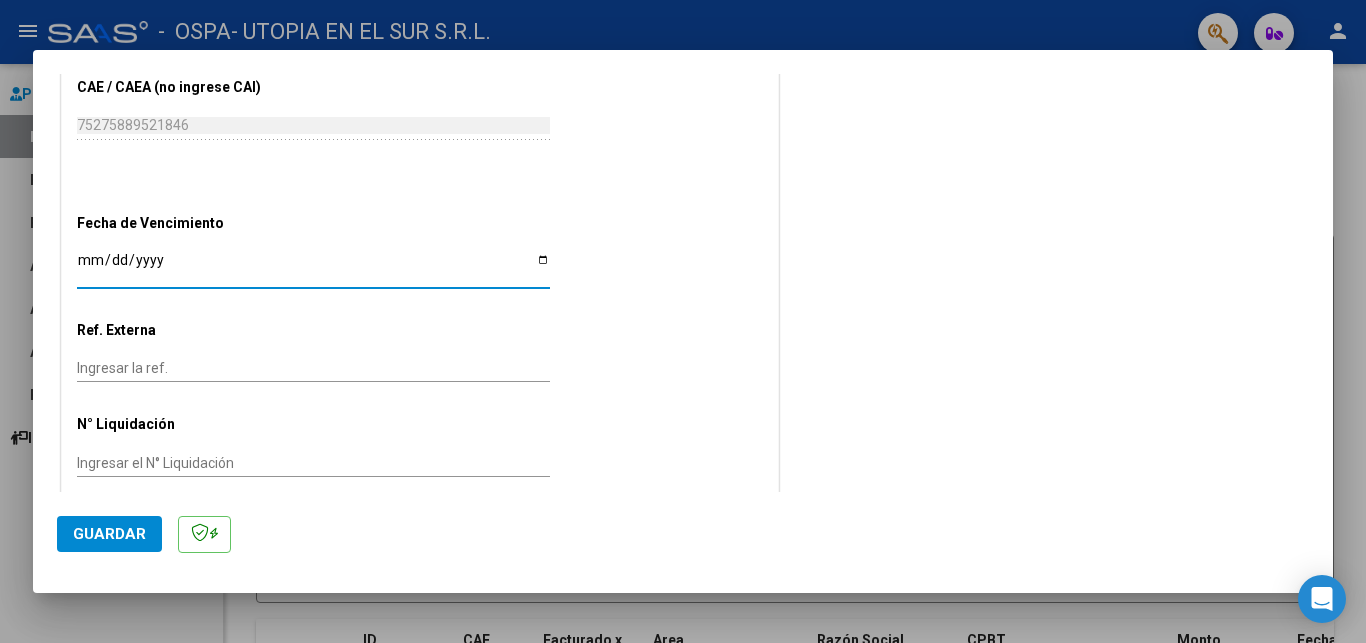 click on "Ingresar la fecha" at bounding box center (313, 267) 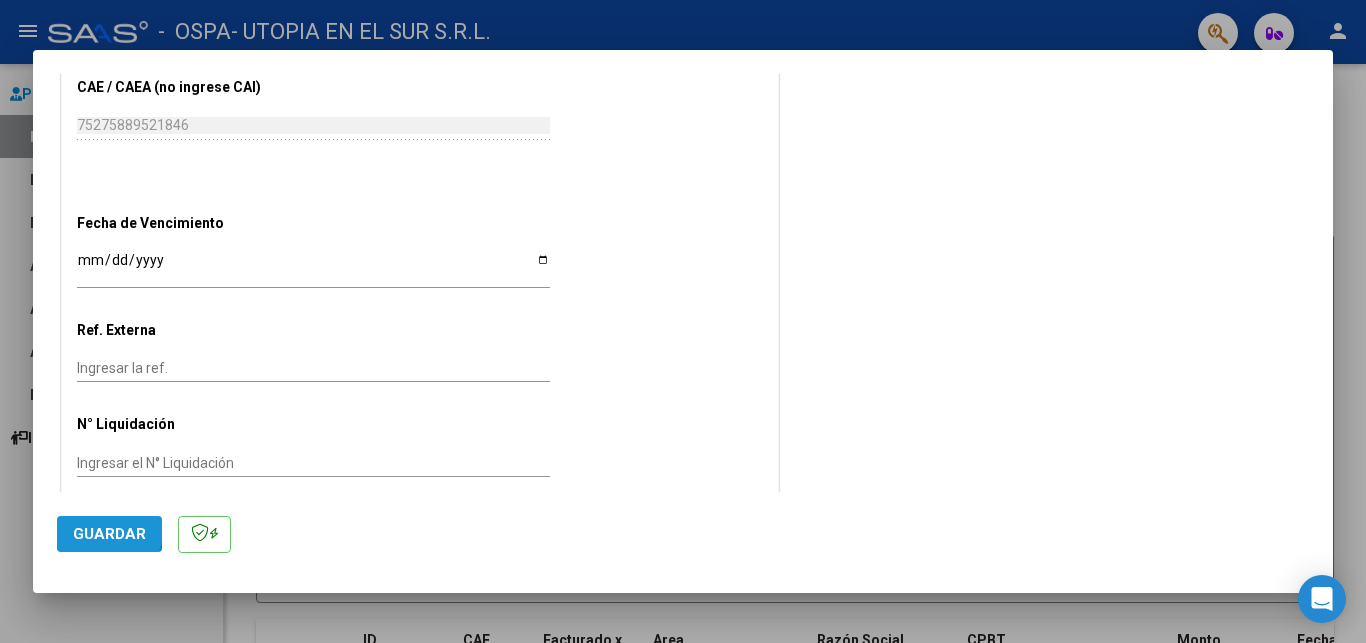 click on "Guardar" 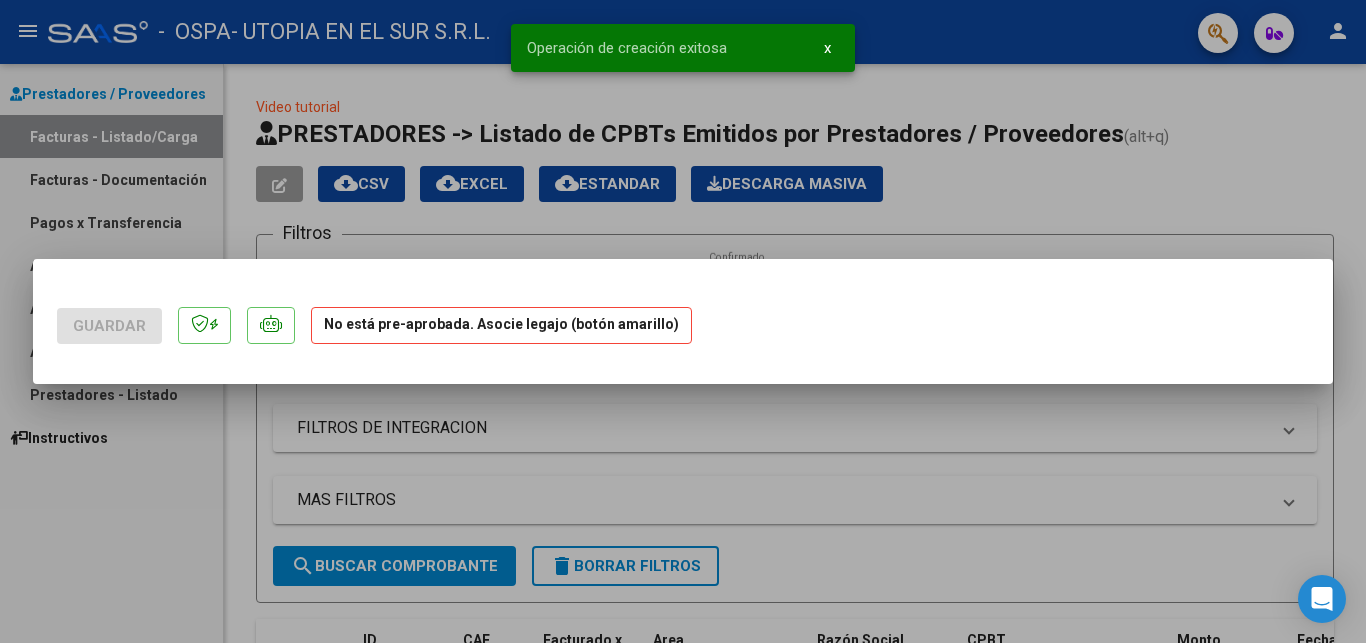scroll, scrollTop: 0, scrollLeft: 0, axis: both 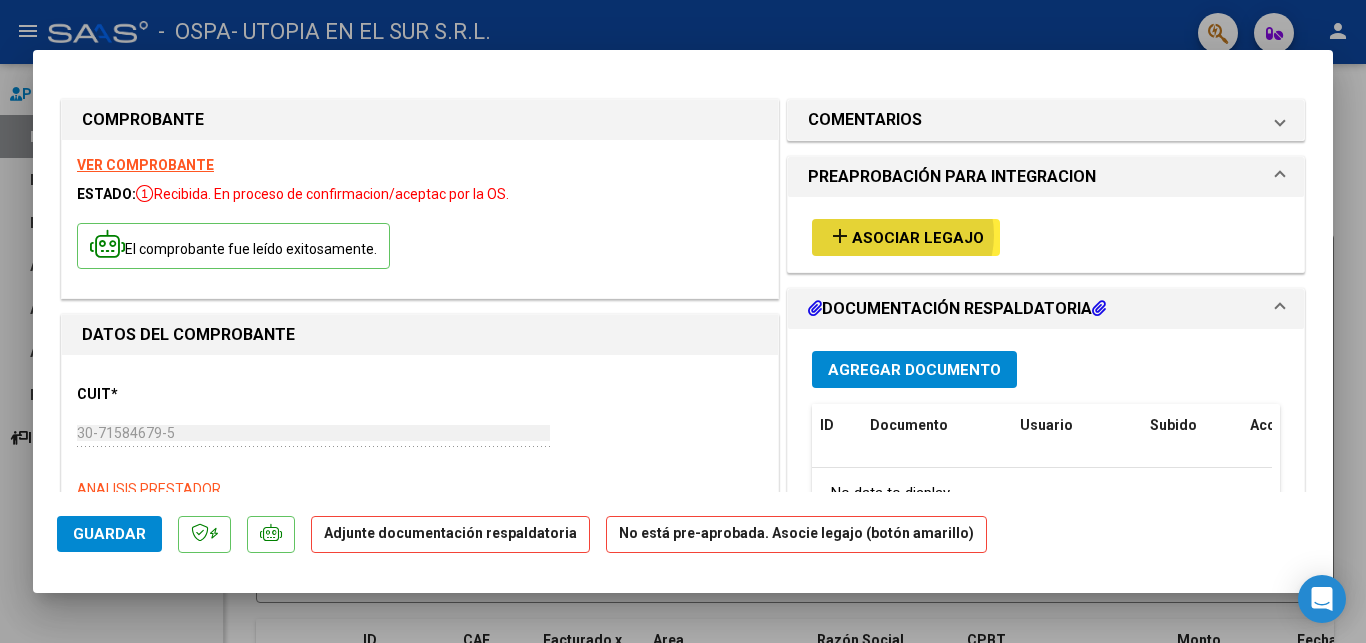 click on "Asociar Legajo" at bounding box center (918, 238) 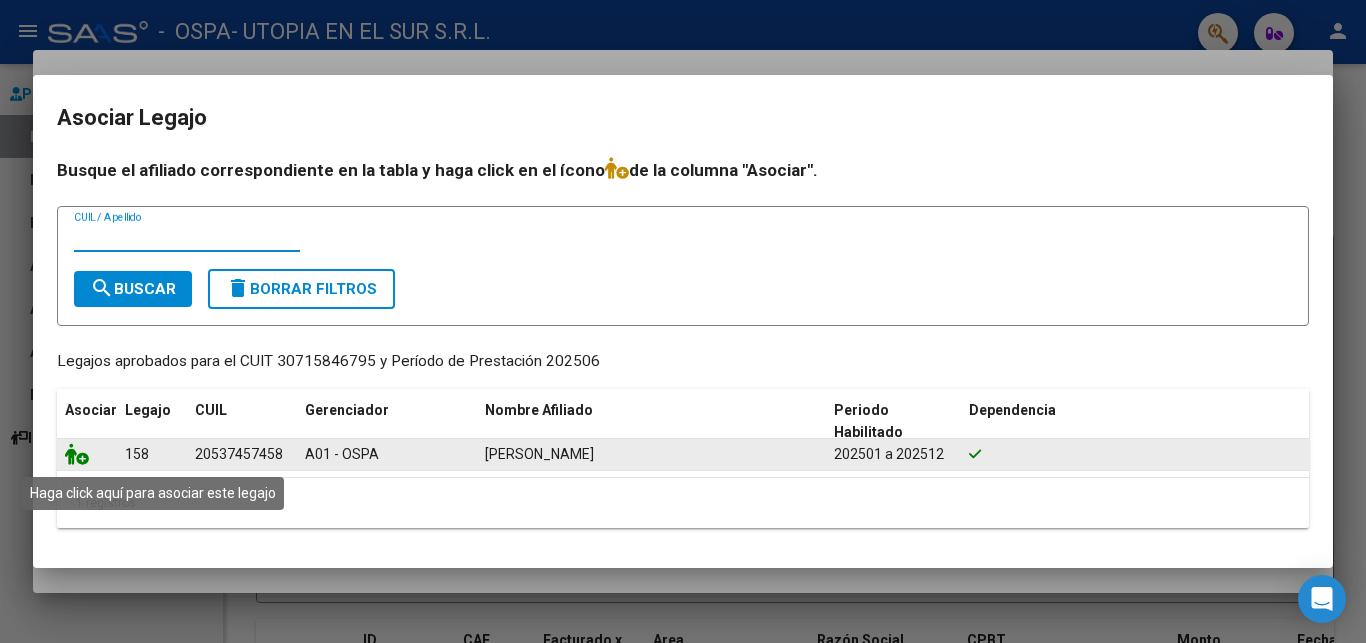 click 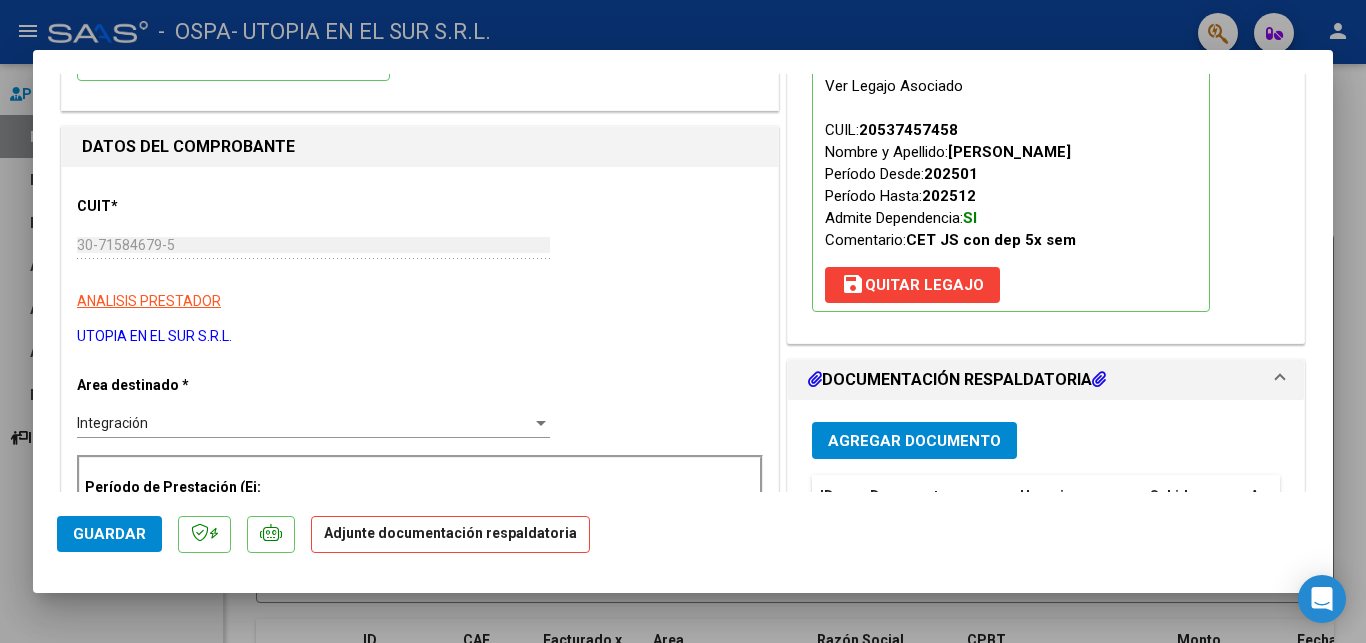 scroll, scrollTop: 306, scrollLeft: 0, axis: vertical 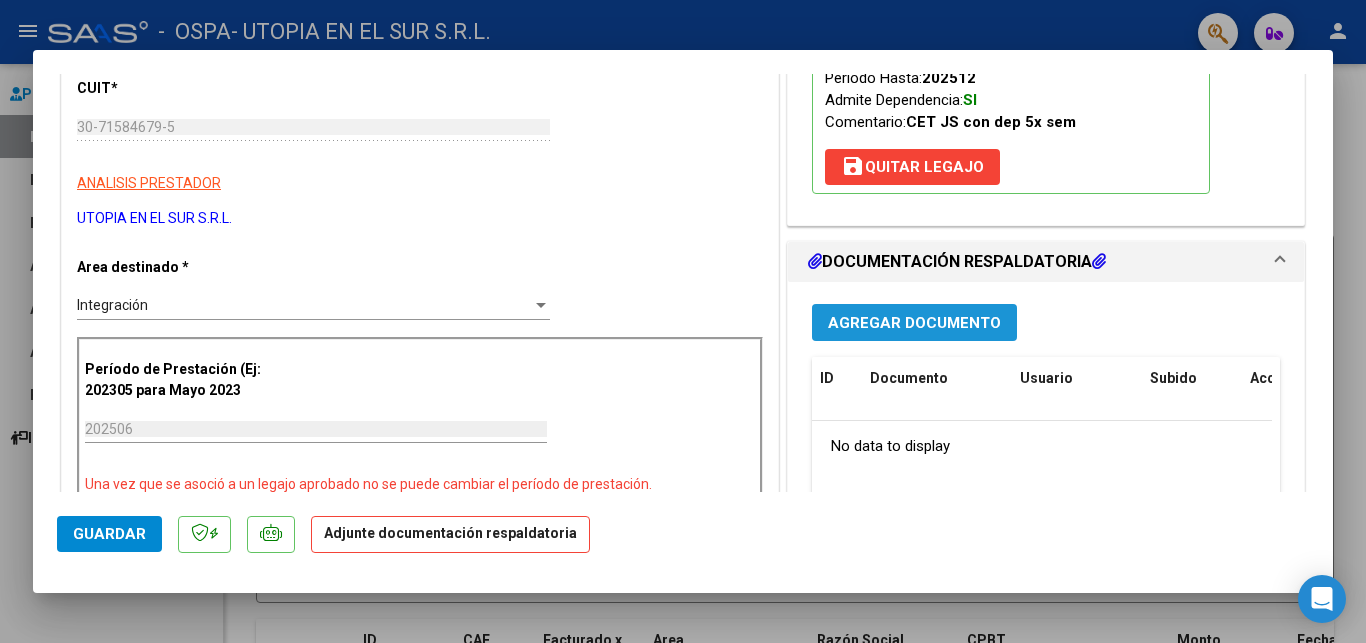 click on "Agregar Documento" at bounding box center (914, 323) 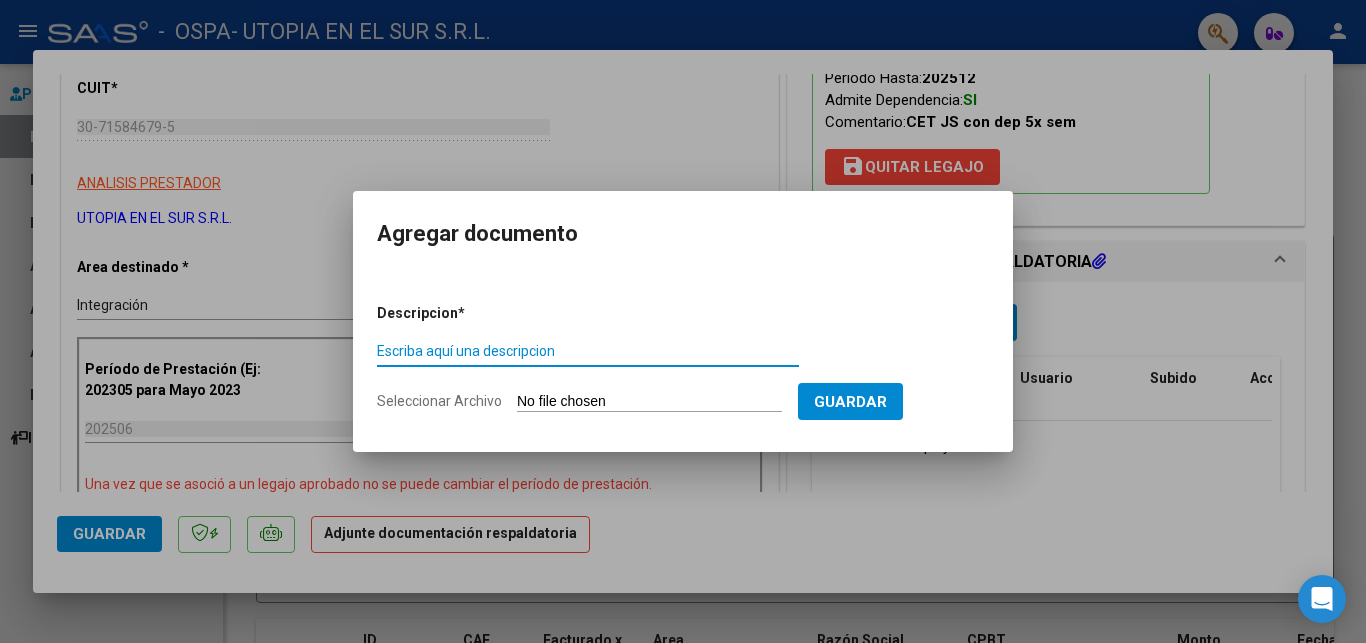 click on "Escriba aquí una descripcion" at bounding box center [588, 351] 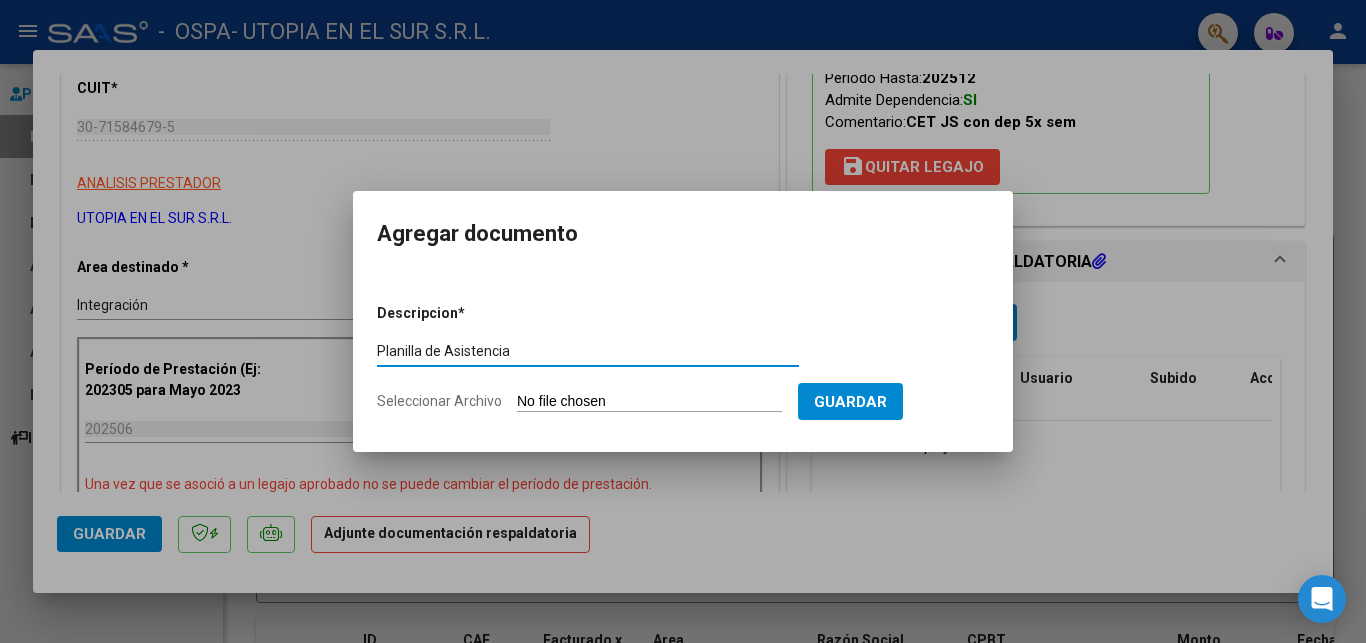 type on "Planilla de Asistencia" 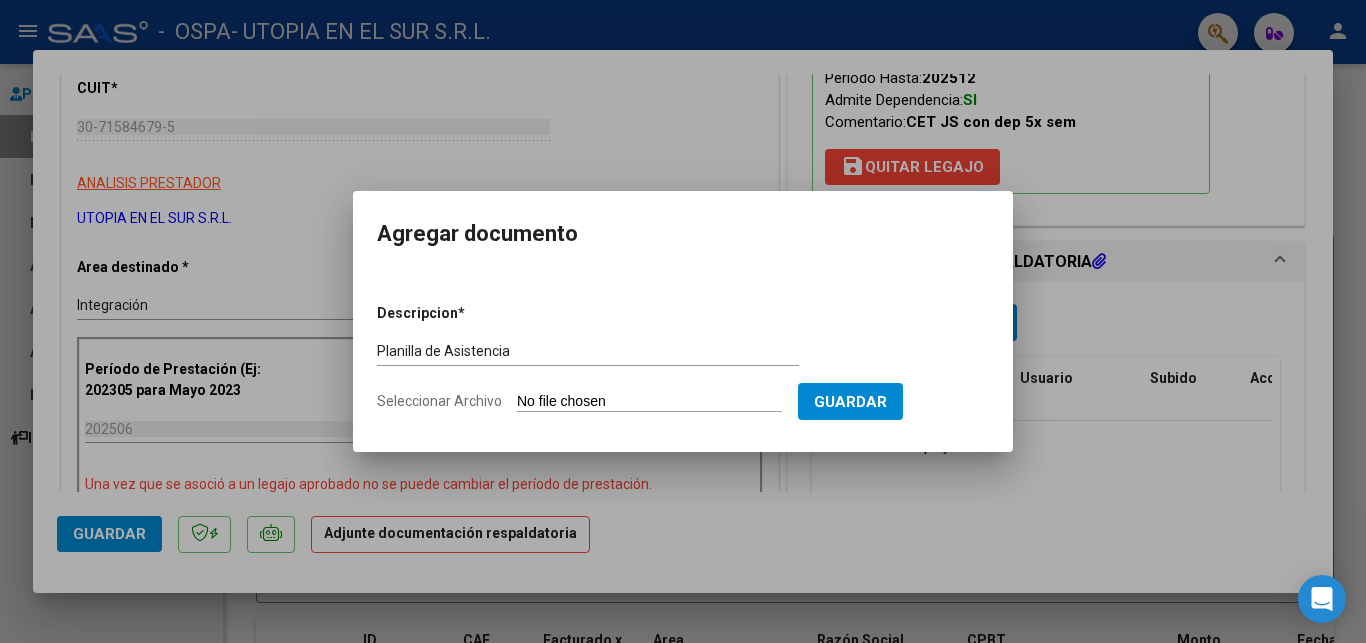type on "C:\fakepath\[PERSON_NAME] 6.pdf" 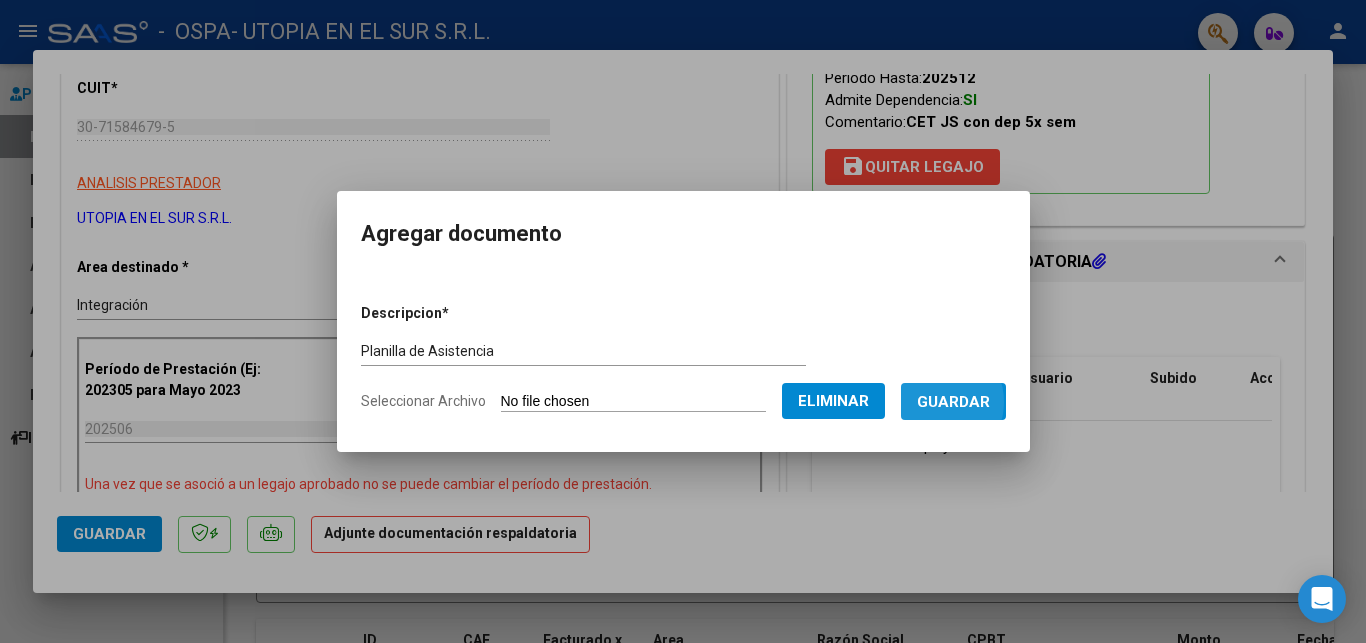 click on "Guardar" at bounding box center (953, 402) 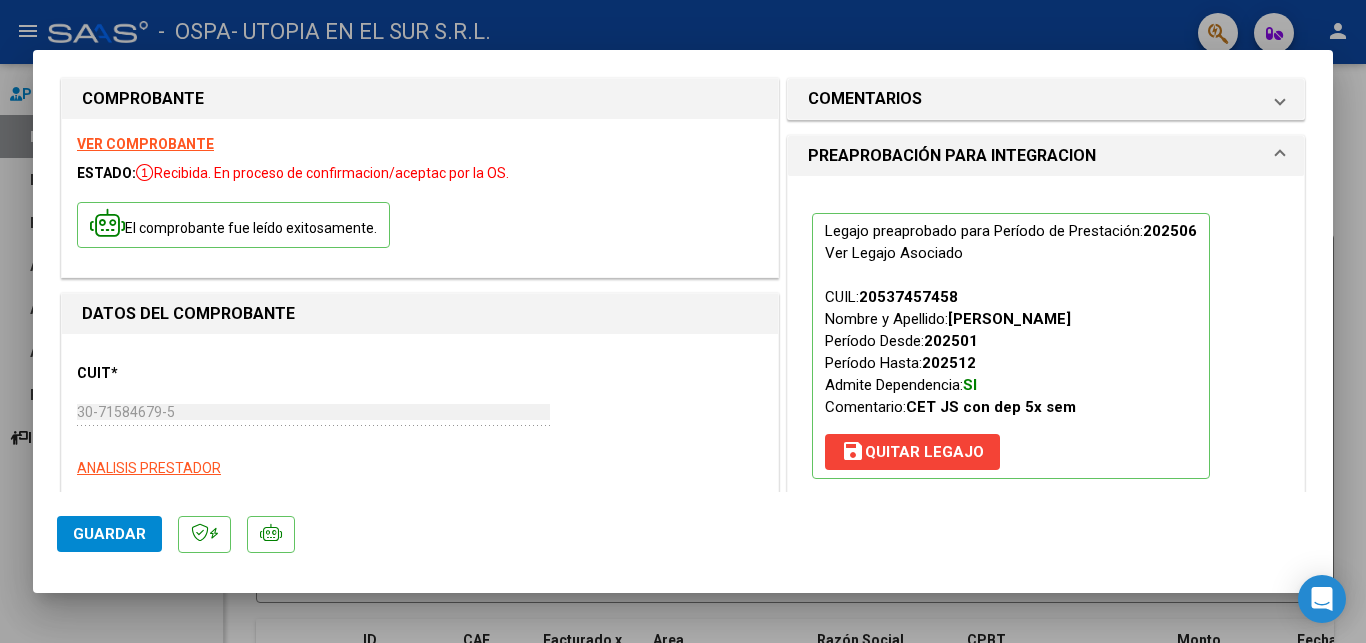 scroll, scrollTop: 0, scrollLeft: 0, axis: both 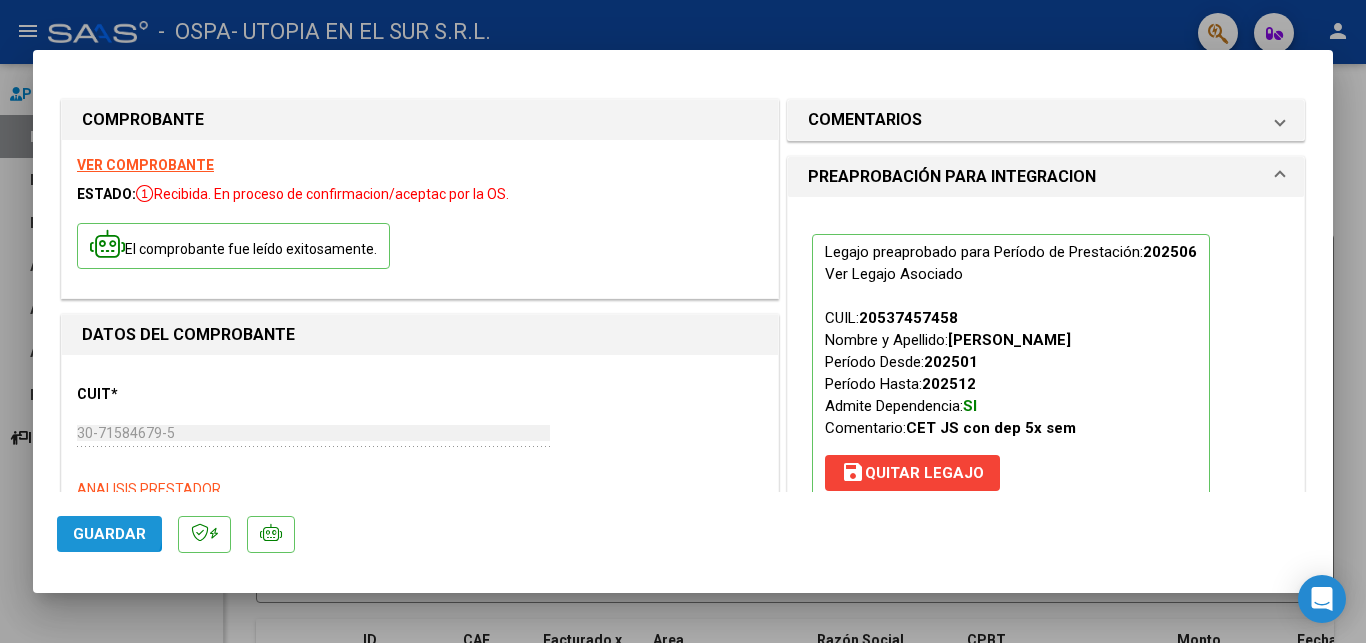 click on "Guardar" 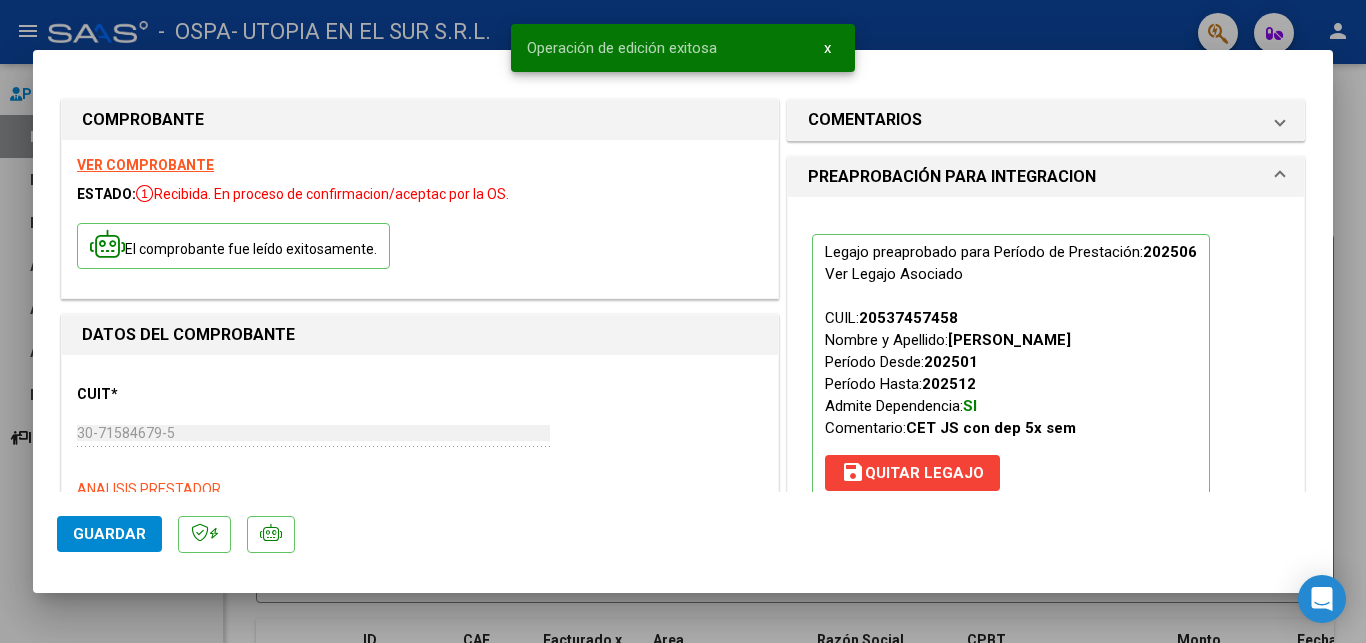 click at bounding box center [683, 321] 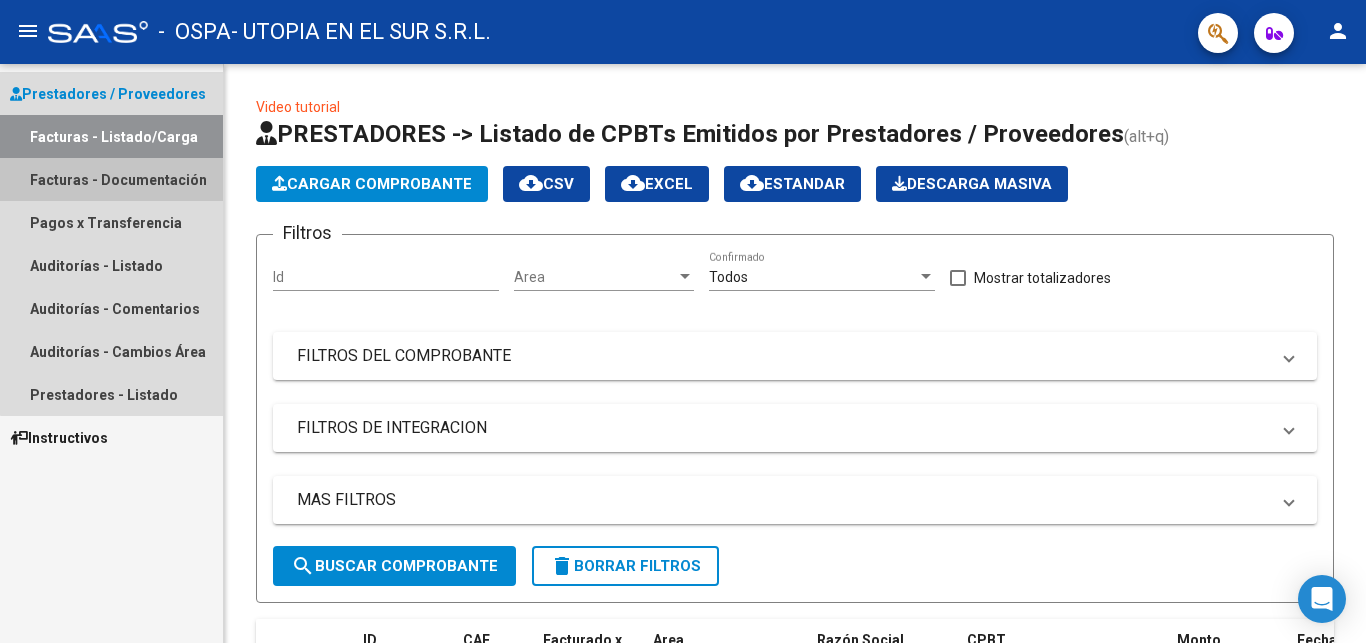 click on "Facturas - Documentación" at bounding box center (111, 179) 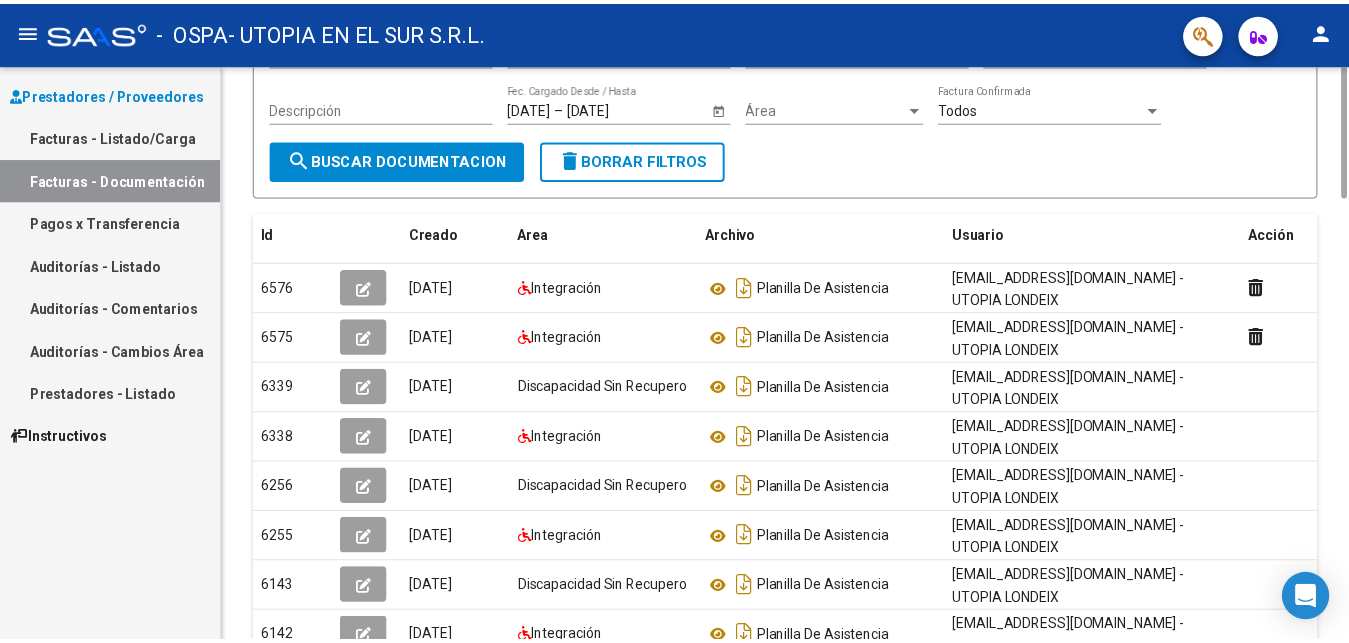 scroll, scrollTop: 0, scrollLeft: 0, axis: both 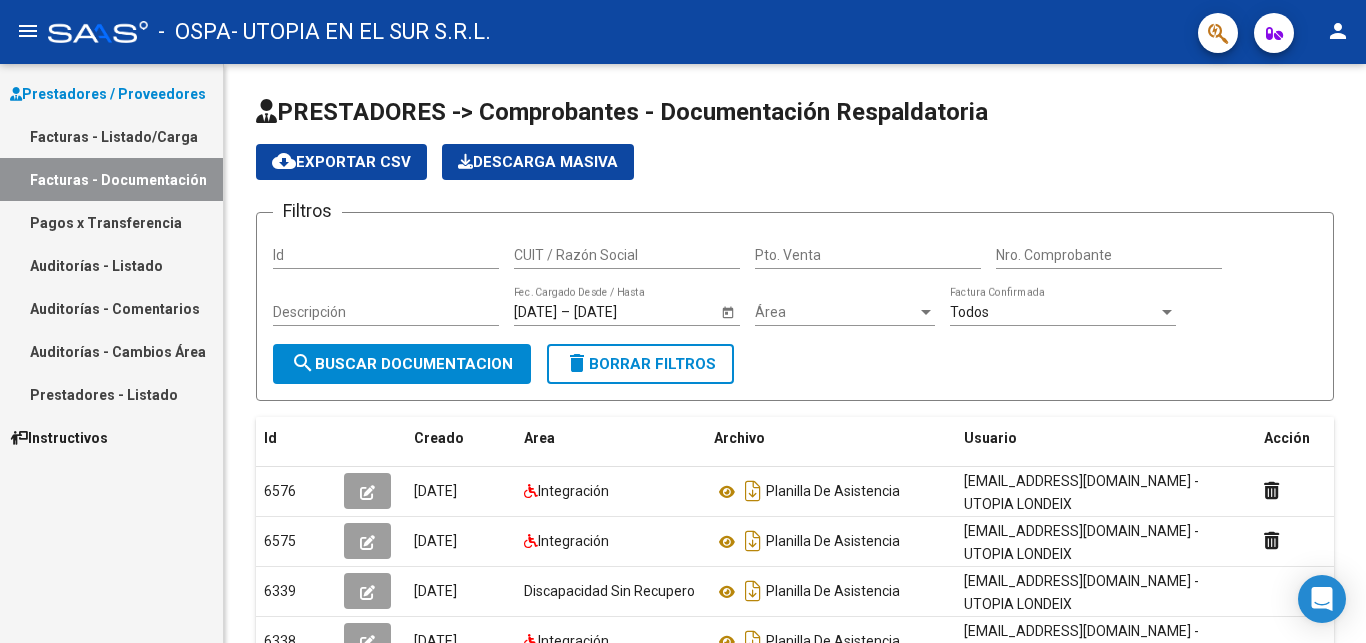 click on "person" 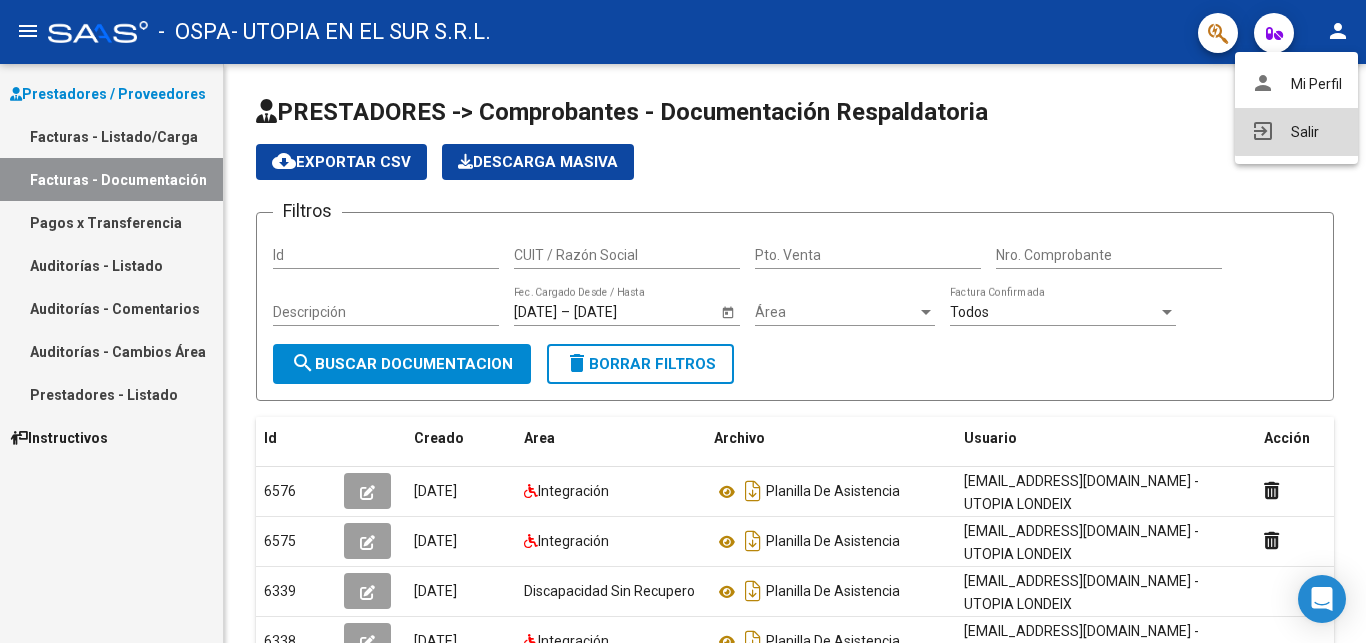 click on "exit_to_app  Salir" at bounding box center [1296, 132] 